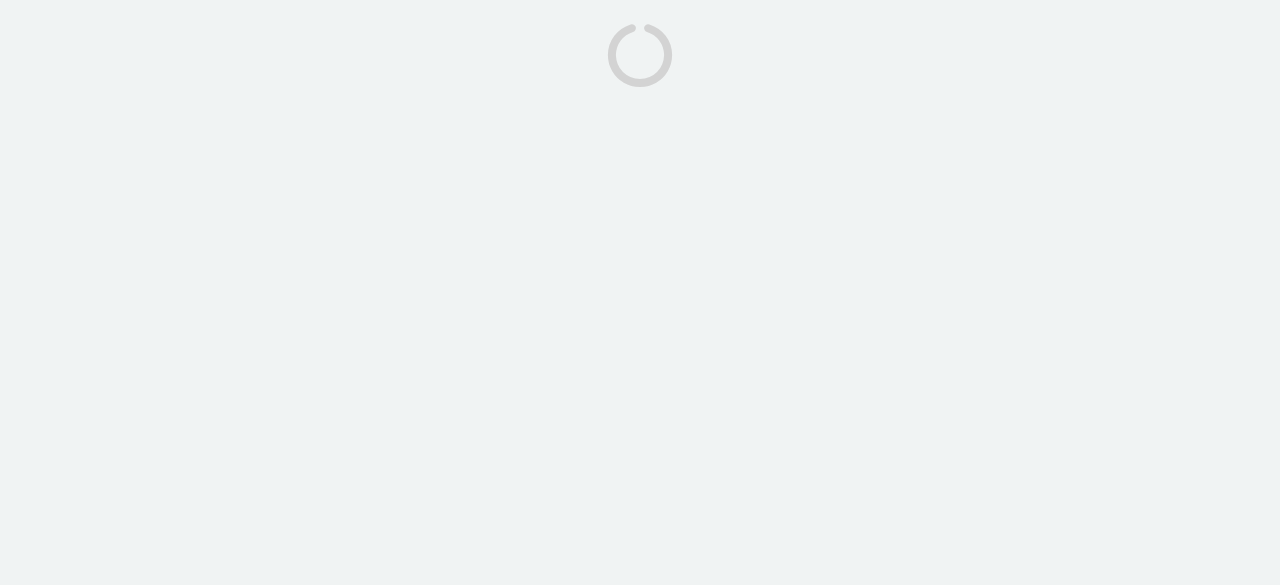 scroll, scrollTop: 0, scrollLeft: 0, axis: both 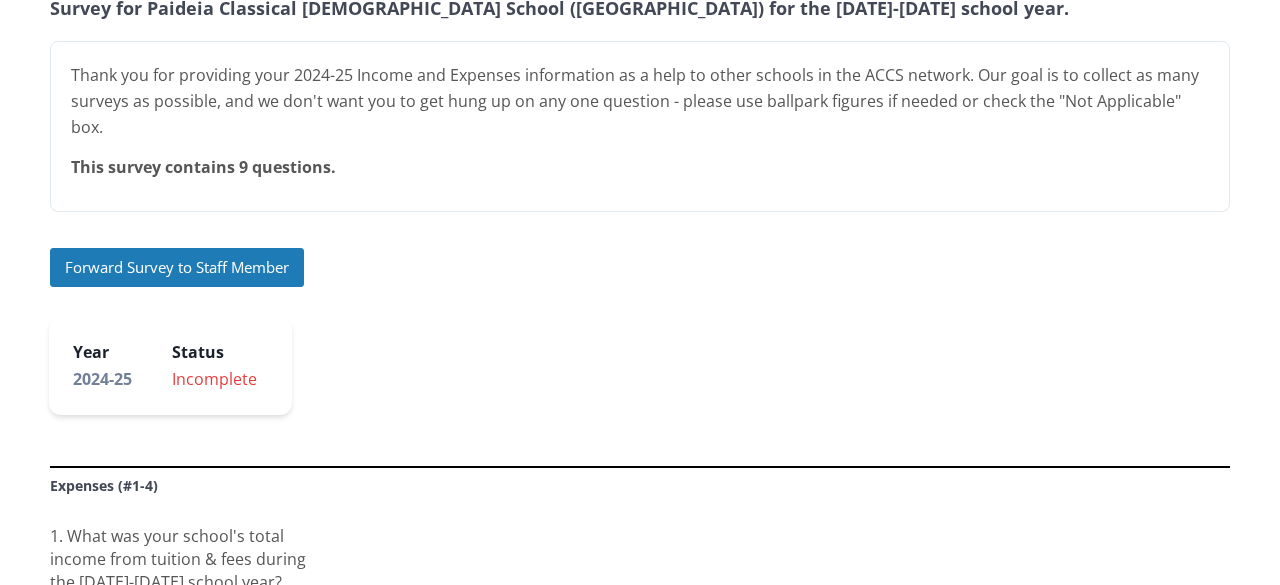 click on "Forward Survey to Staff Member" at bounding box center [177, 267] 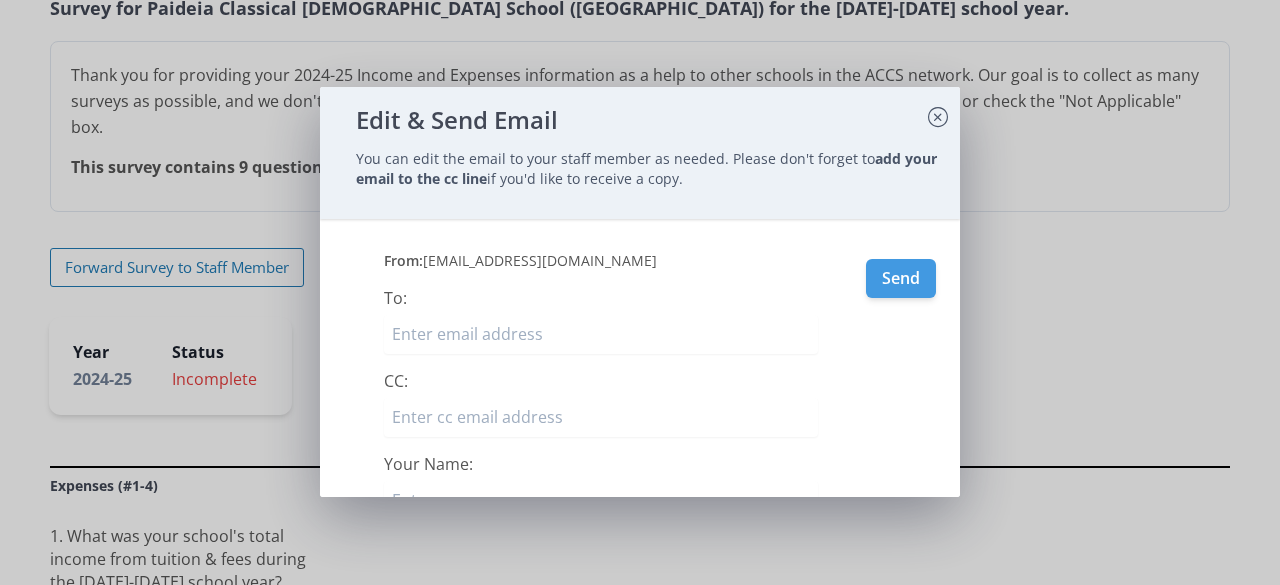 click on "To:" at bounding box center (601, 334) 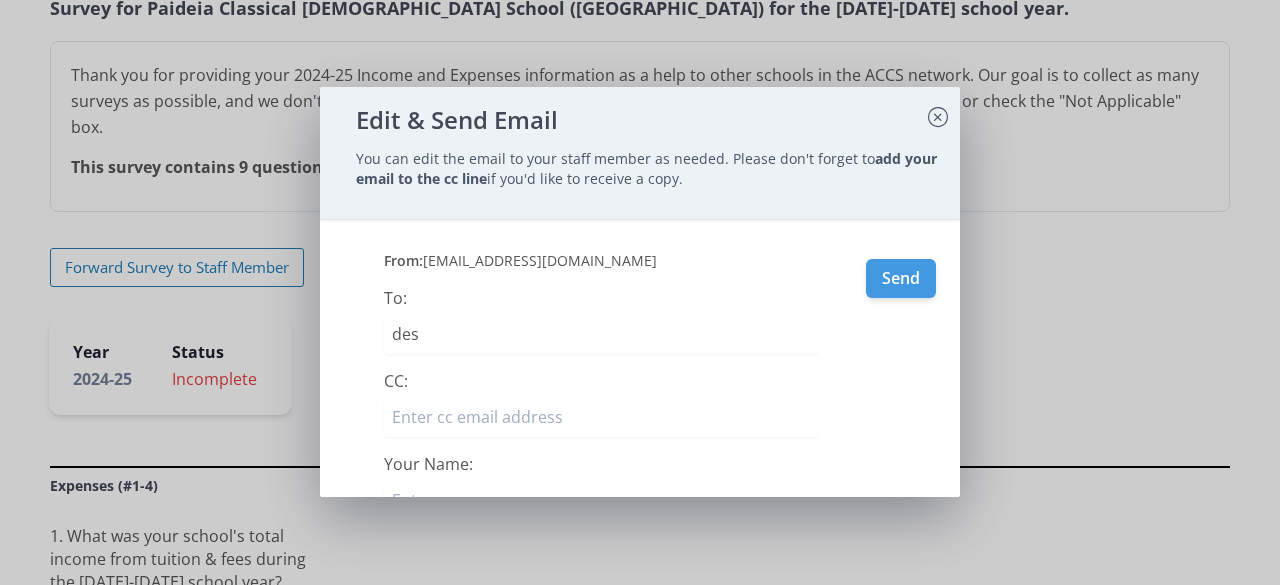 type on "destes@thepaideiaschool.org" 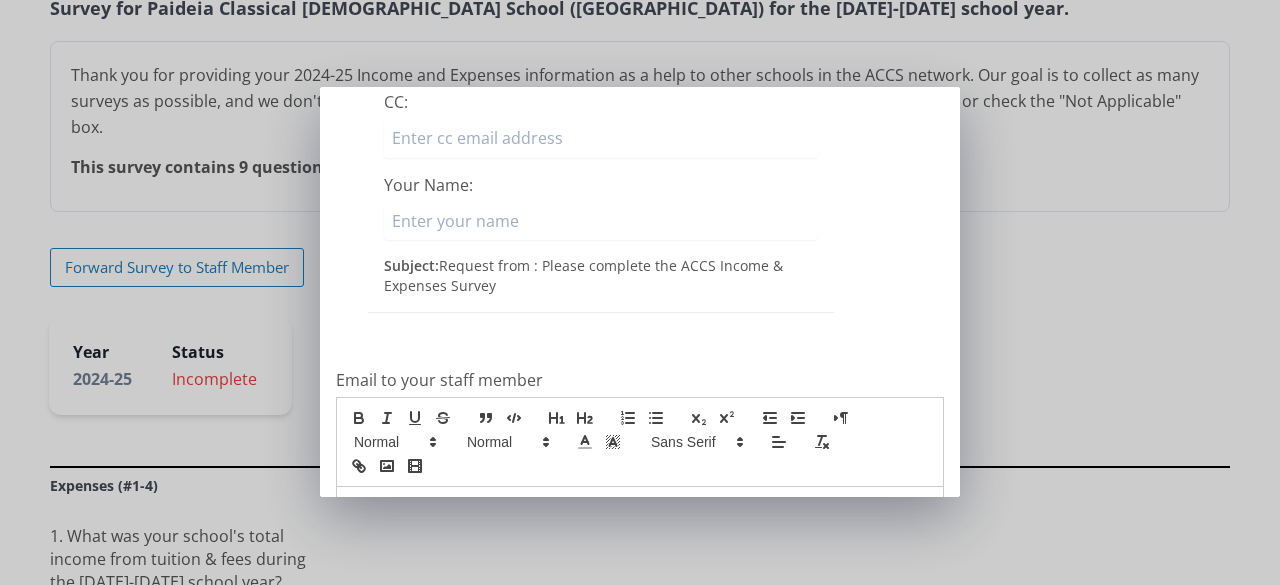 scroll, scrollTop: 271, scrollLeft: 0, axis: vertical 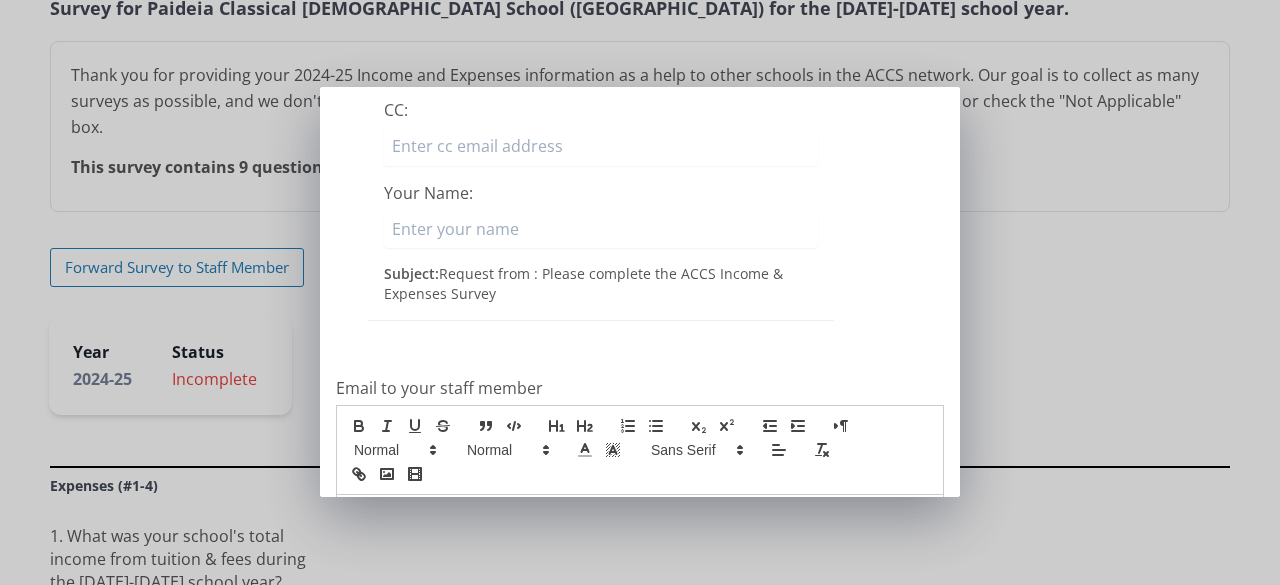 click on "Your Name:" at bounding box center (601, 229) 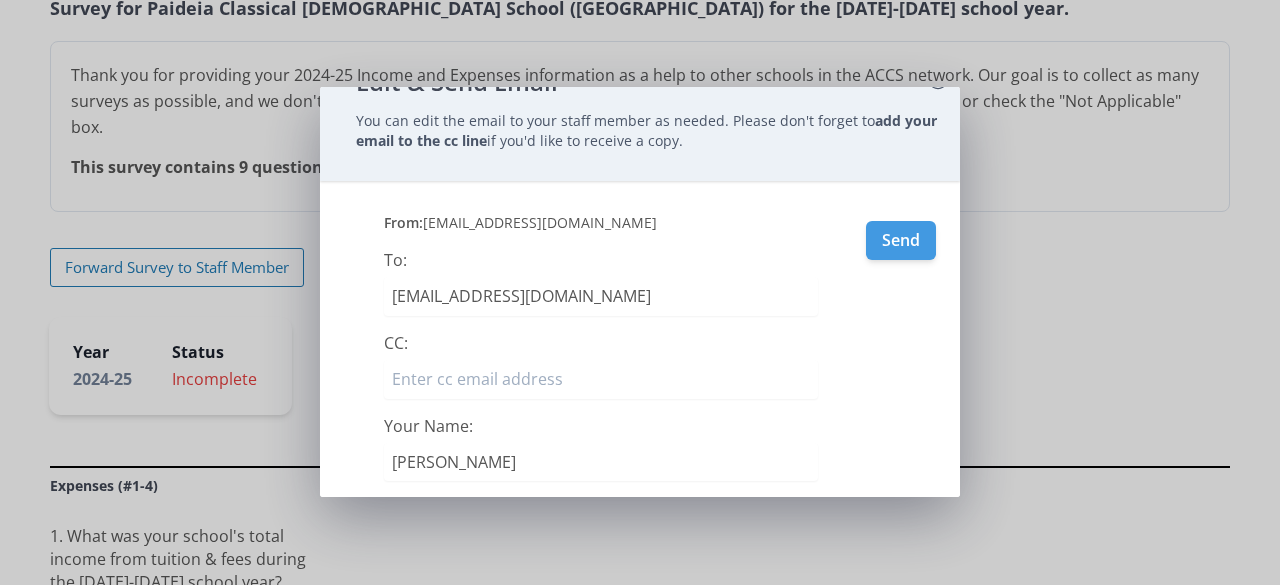 scroll, scrollTop: 30, scrollLeft: 0, axis: vertical 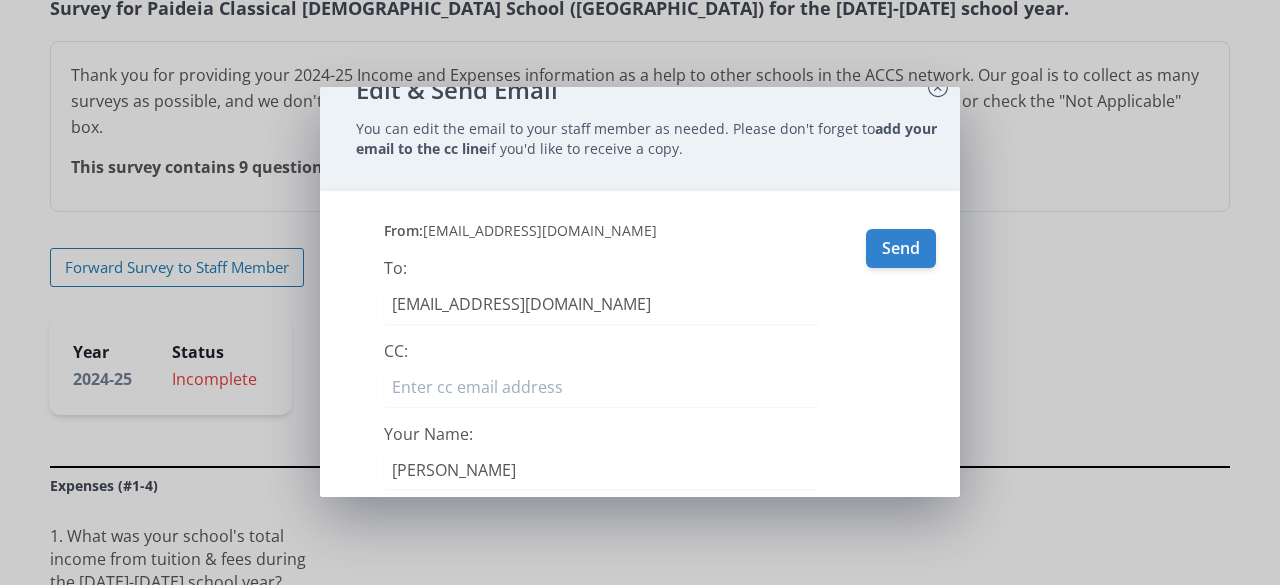 click on "Send" at bounding box center (901, 248) 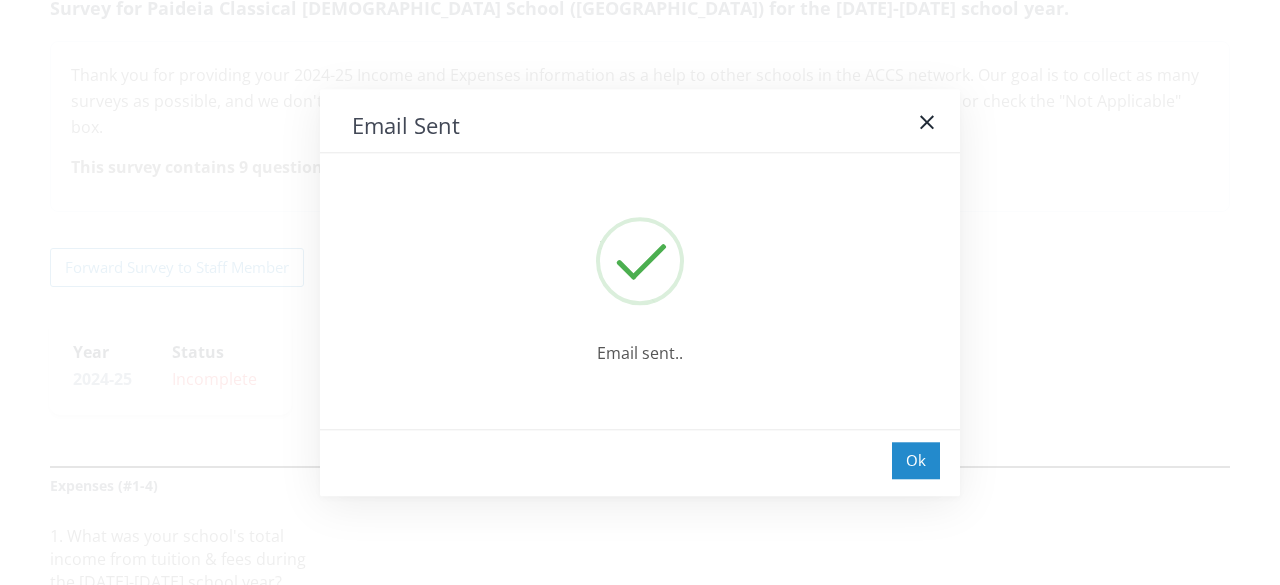 click on "Ok" at bounding box center [916, 460] 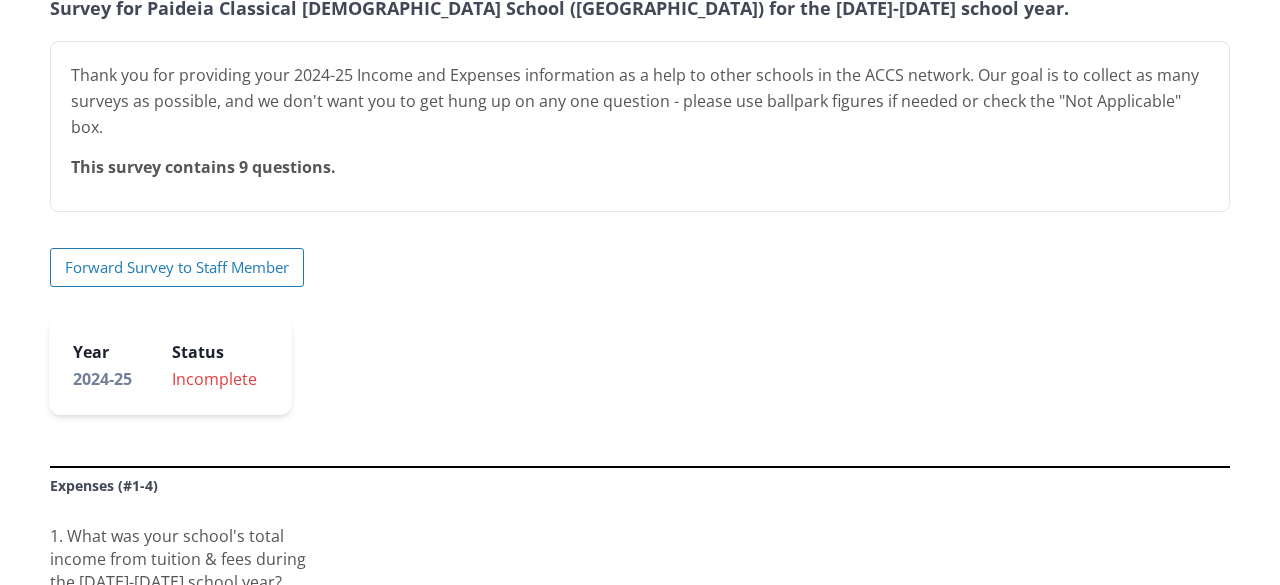 scroll, scrollTop: 0, scrollLeft: 0, axis: both 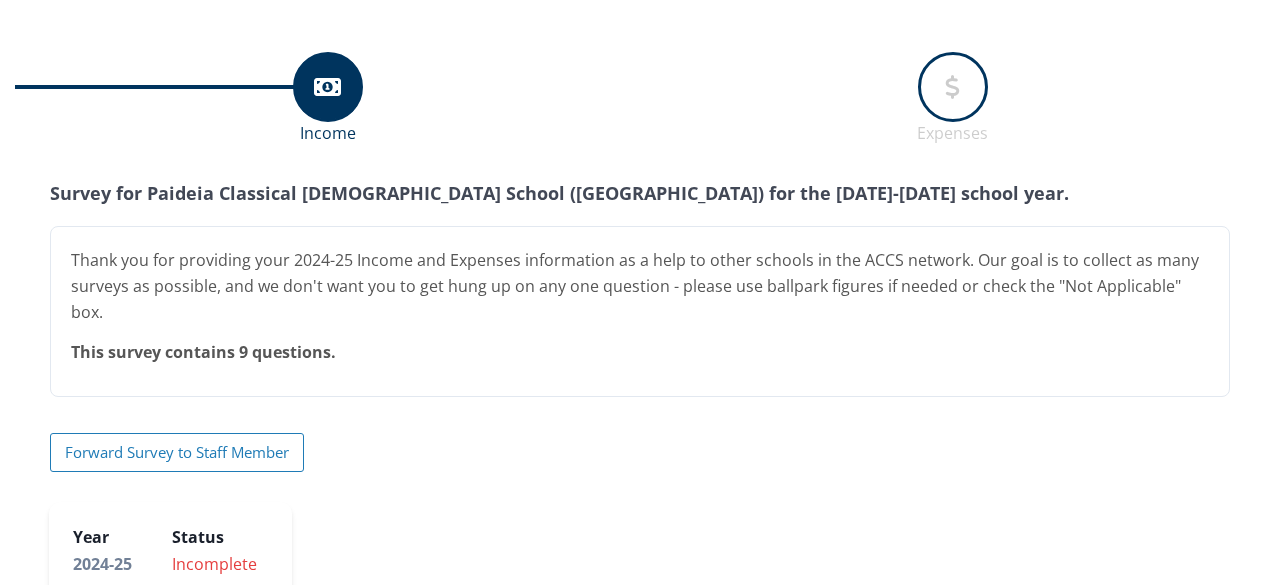 click at bounding box center [952, 87] 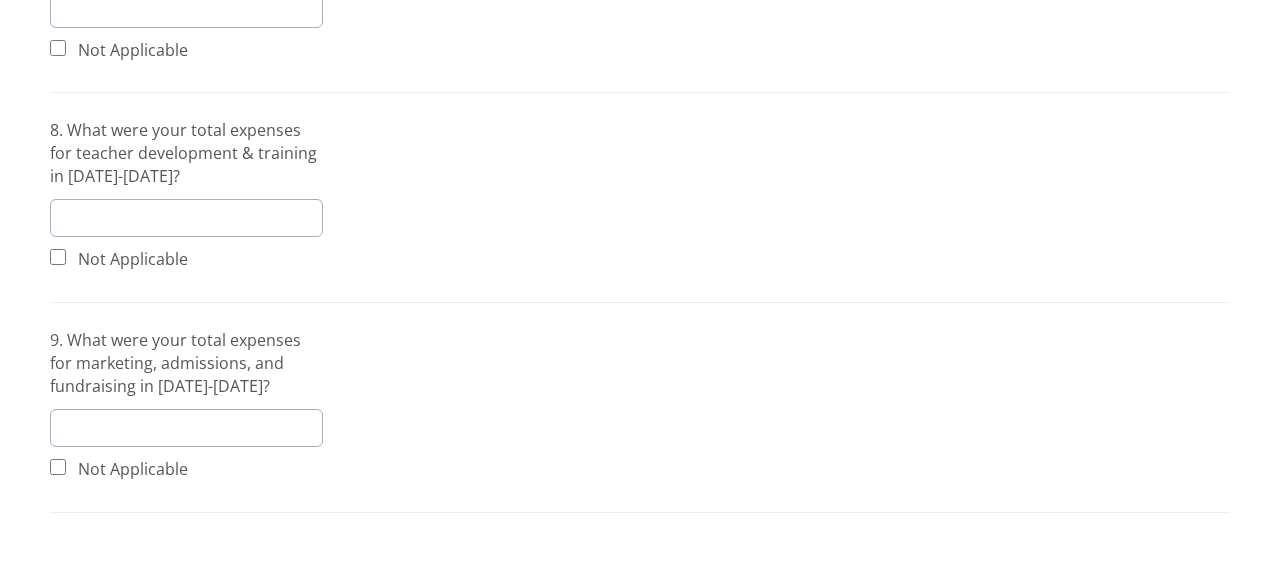 scroll, scrollTop: 1108, scrollLeft: 0, axis: vertical 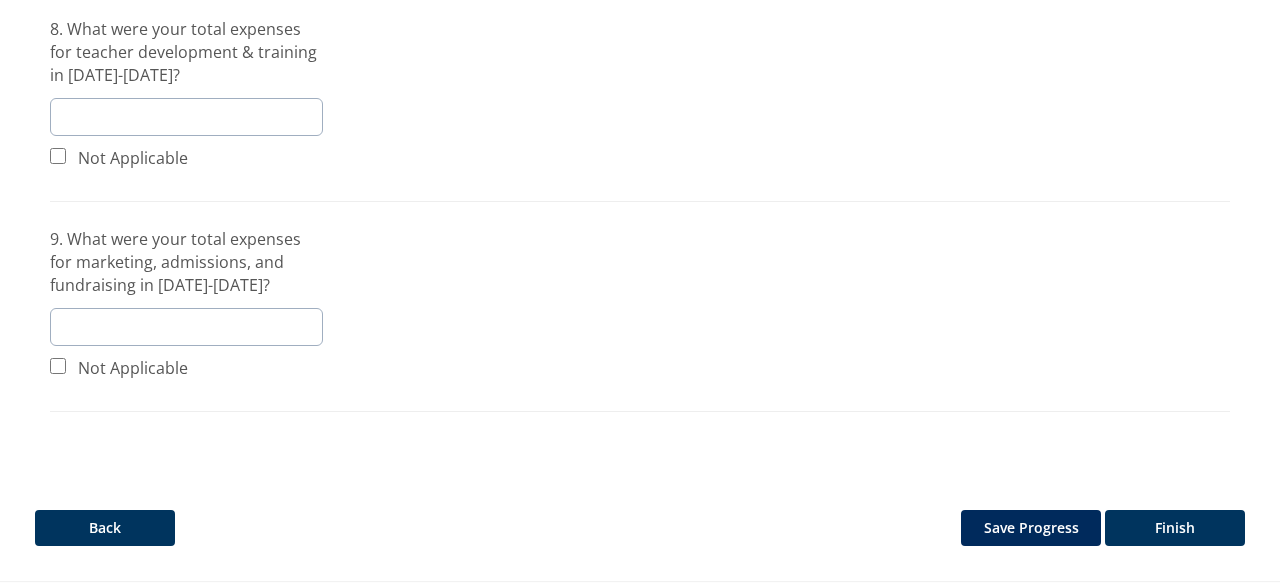 click on "Finish" at bounding box center [1175, 528] 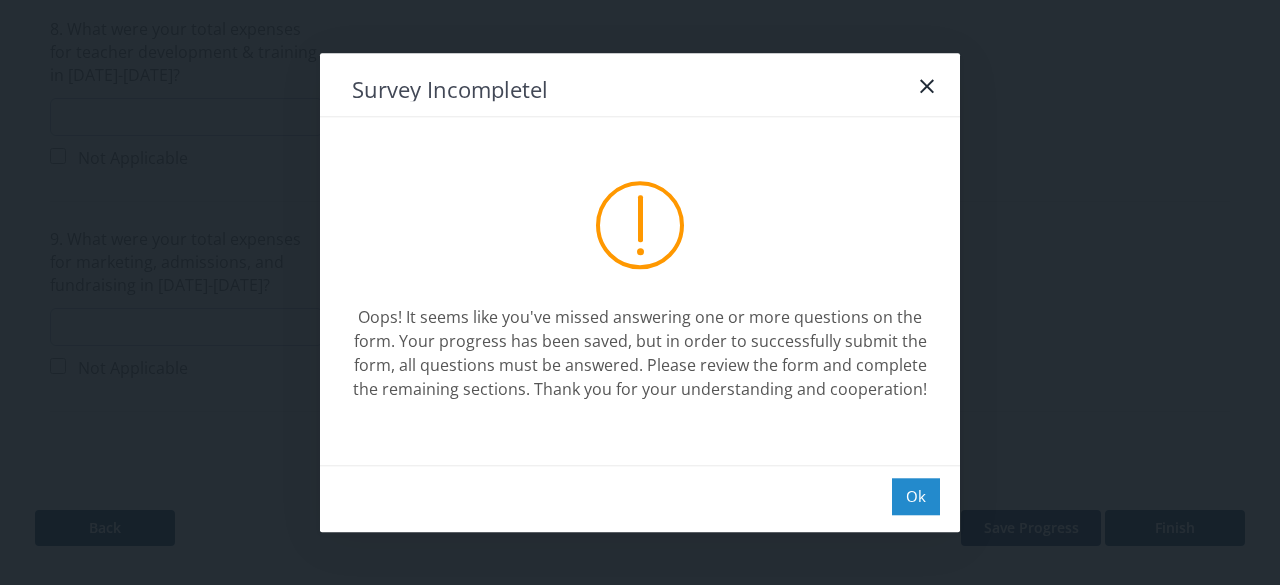 click on "Ok" at bounding box center (916, 496) 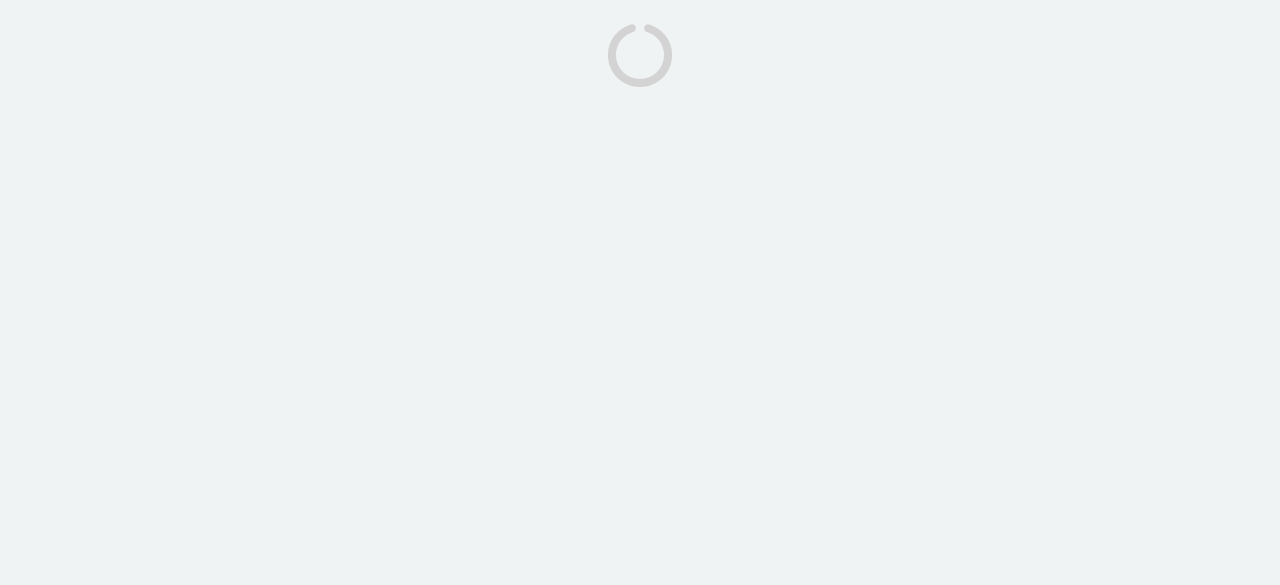 scroll, scrollTop: 0, scrollLeft: 0, axis: both 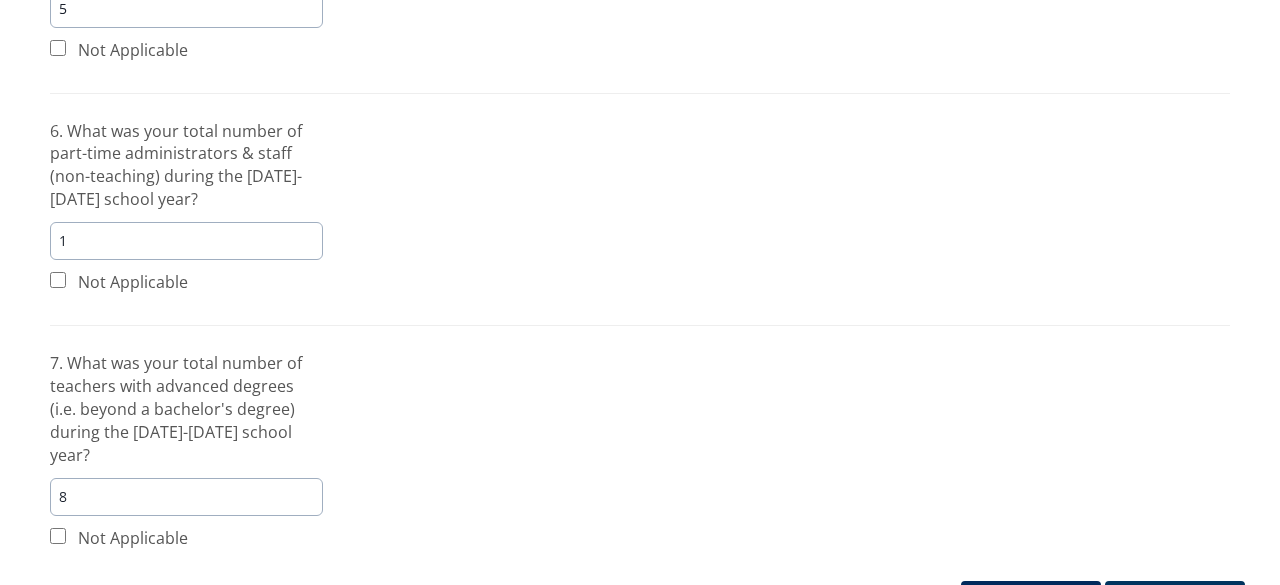 click on "Next" at bounding box center (1175, 599) 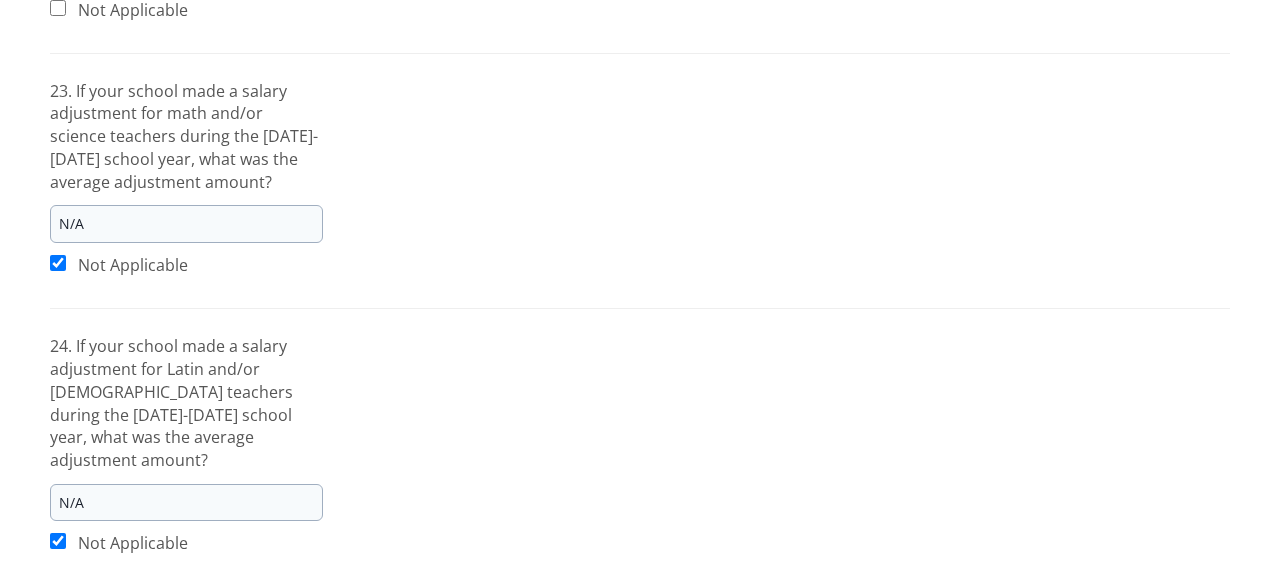 scroll, scrollTop: 3839, scrollLeft: 0, axis: vertical 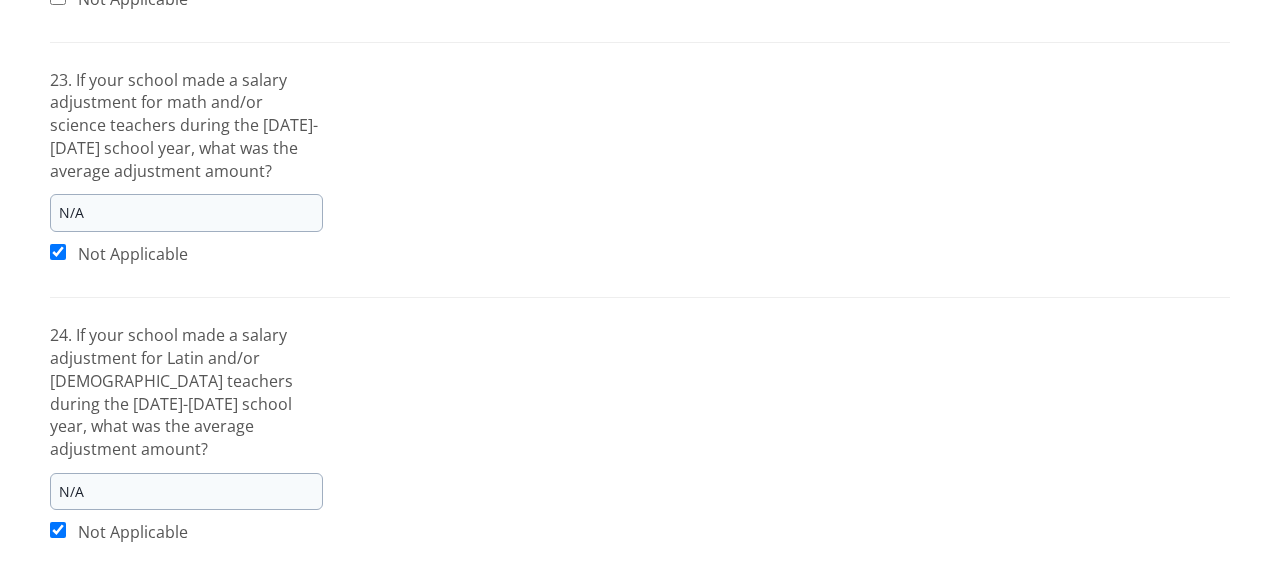 click on "Next" at bounding box center [1175, 655] 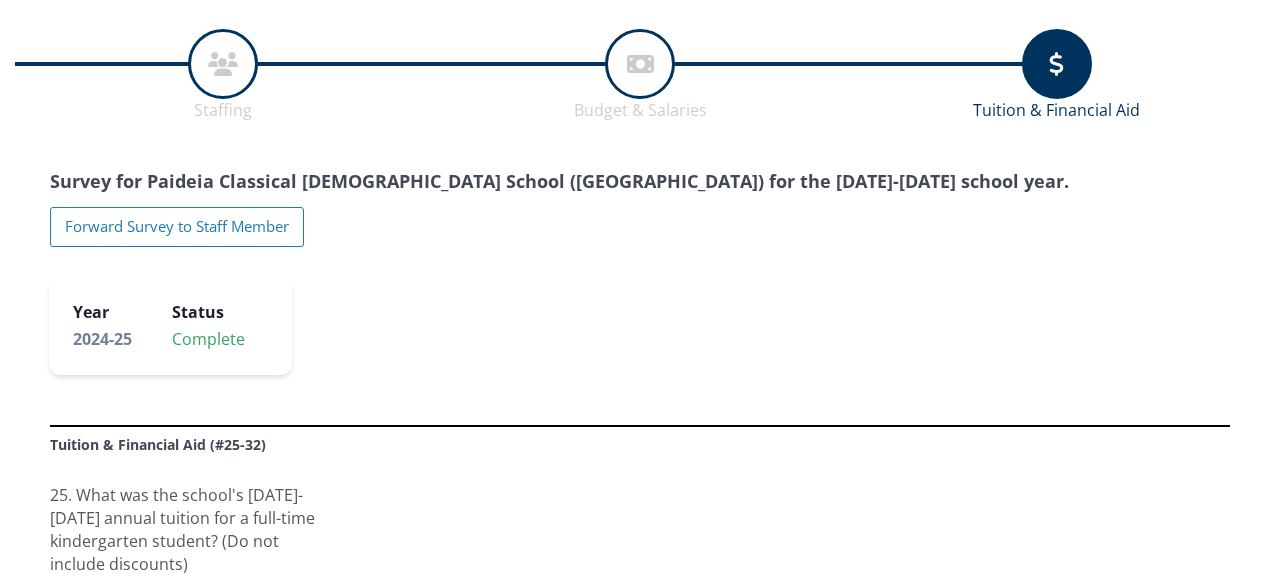 scroll, scrollTop: 0, scrollLeft: 0, axis: both 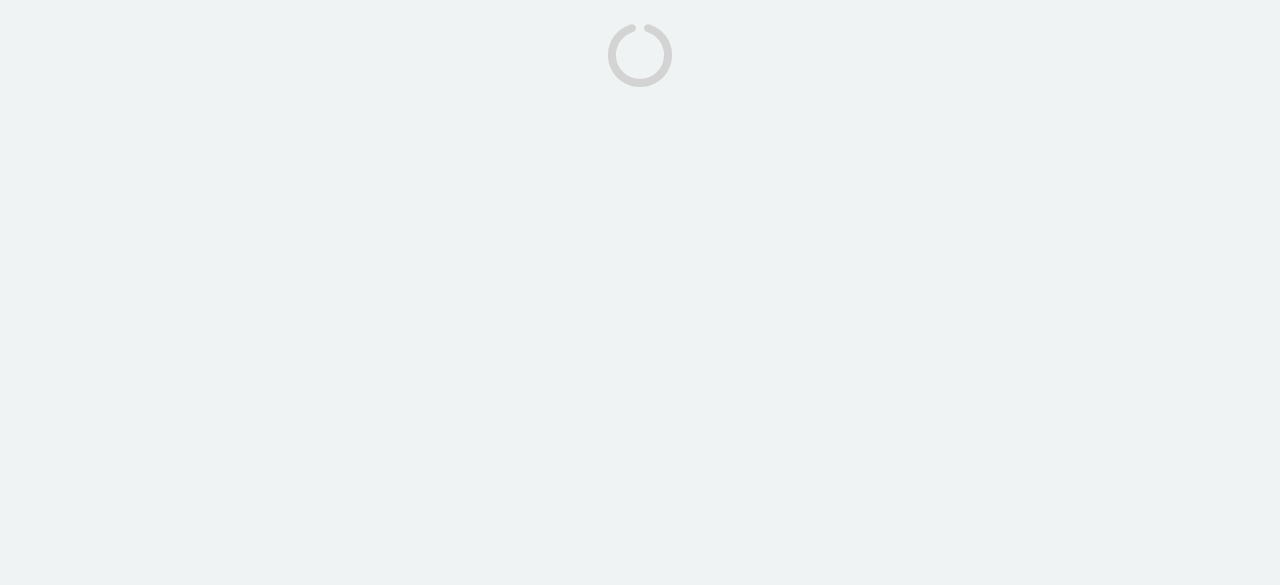 select on "Yes" 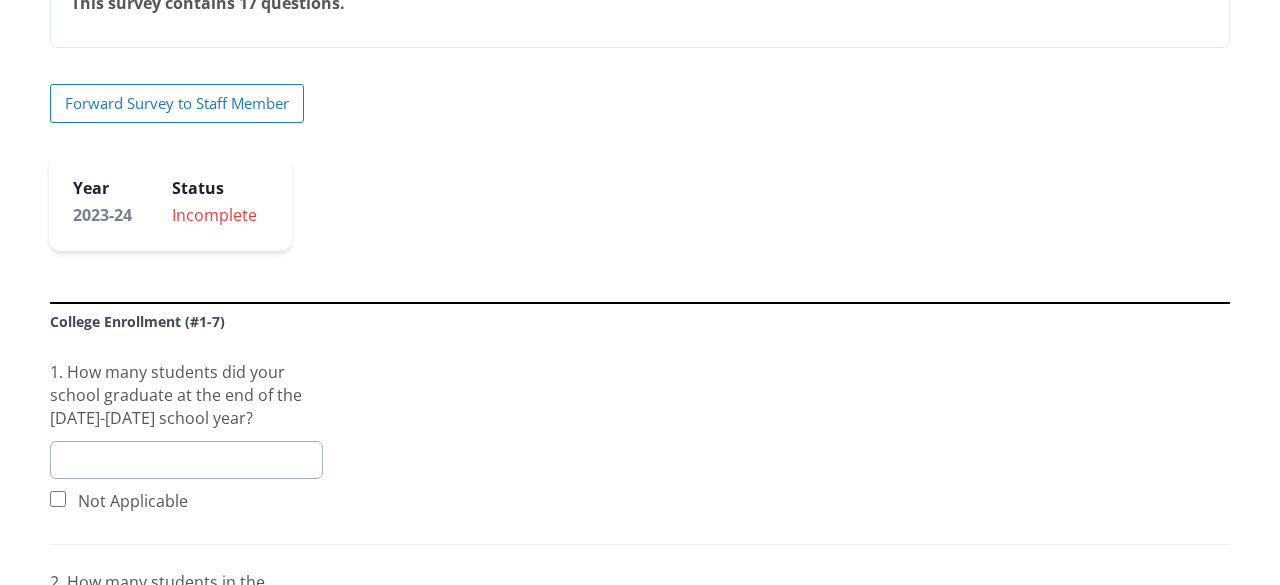 scroll, scrollTop: 394, scrollLeft: 0, axis: vertical 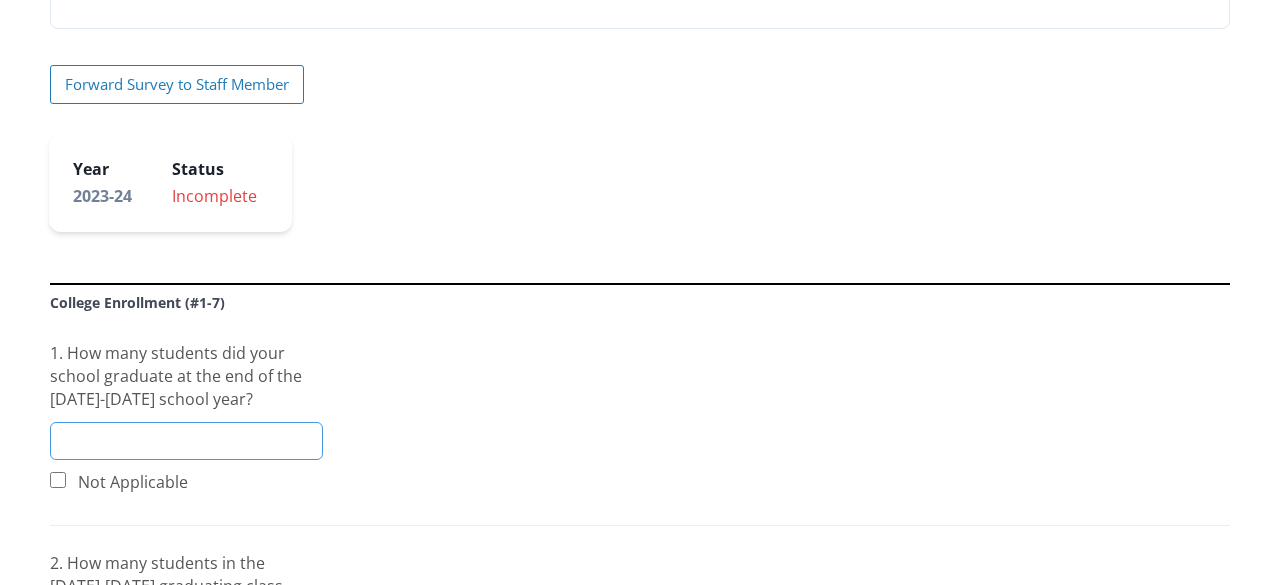 click at bounding box center [186, 441] 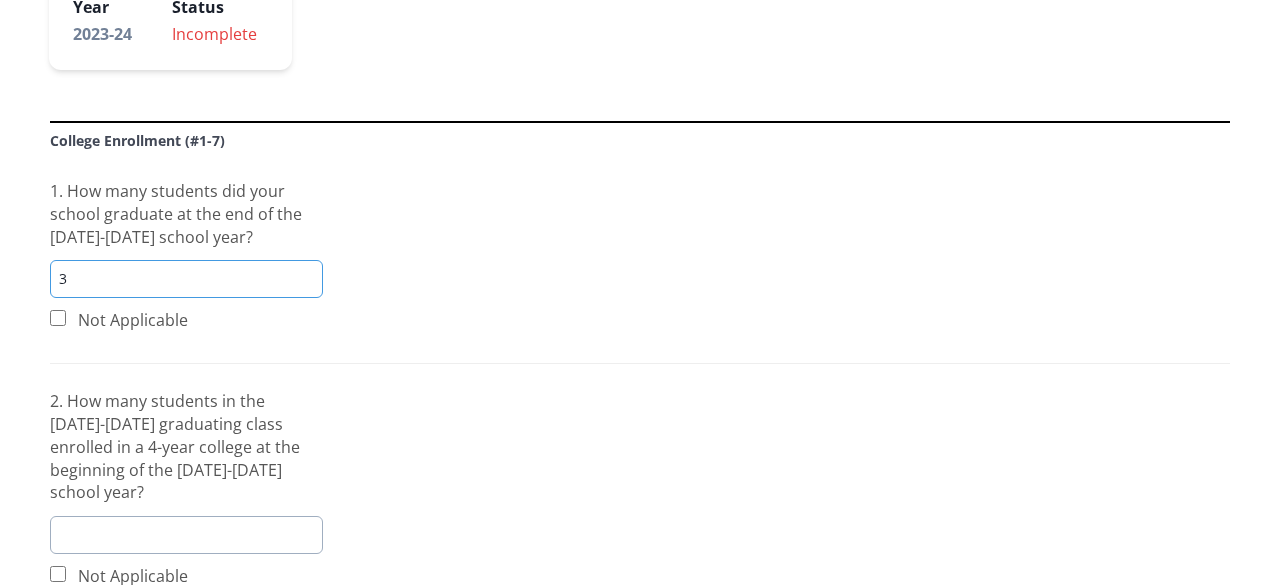 scroll, scrollTop: 559, scrollLeft: 0, axis: vertical 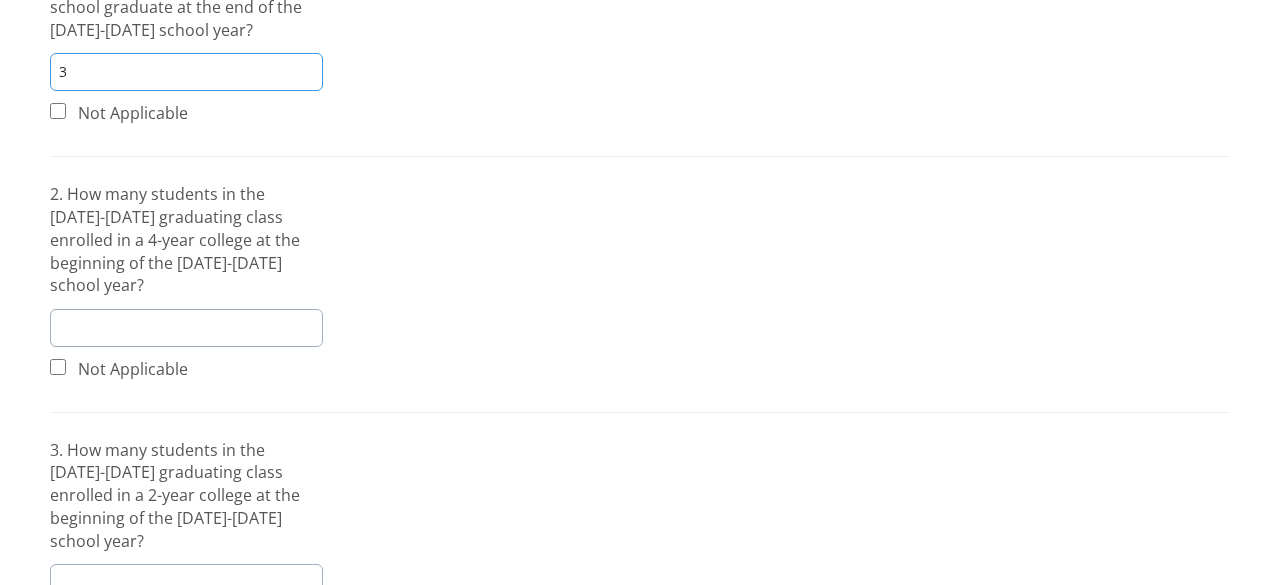 type on "3" 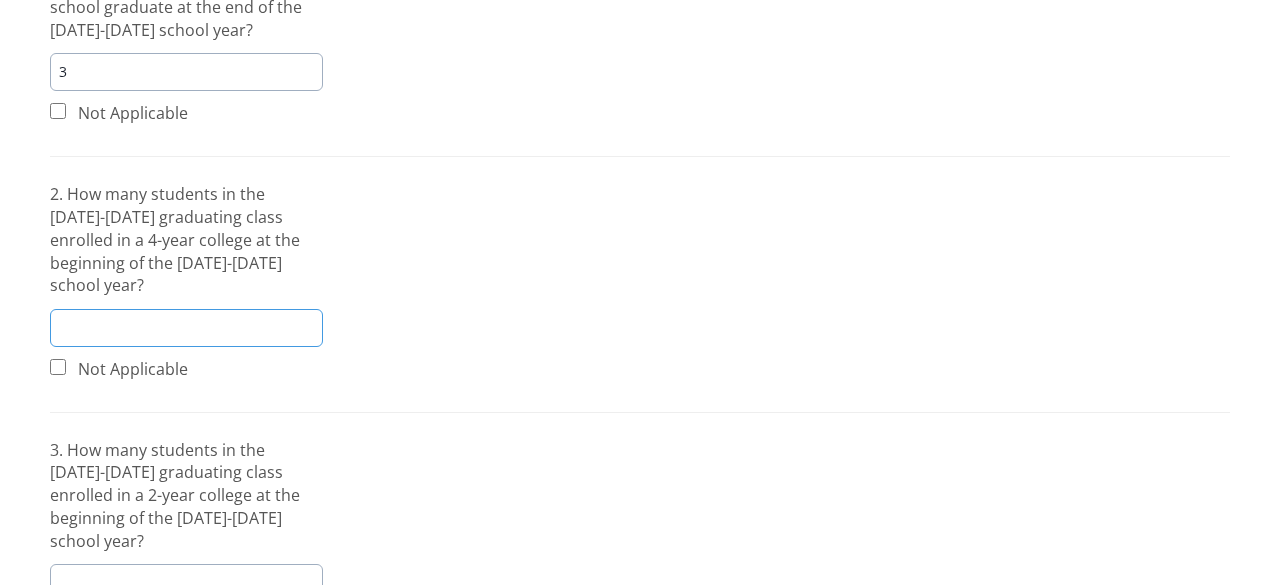 click at bounding box center (186, 328) 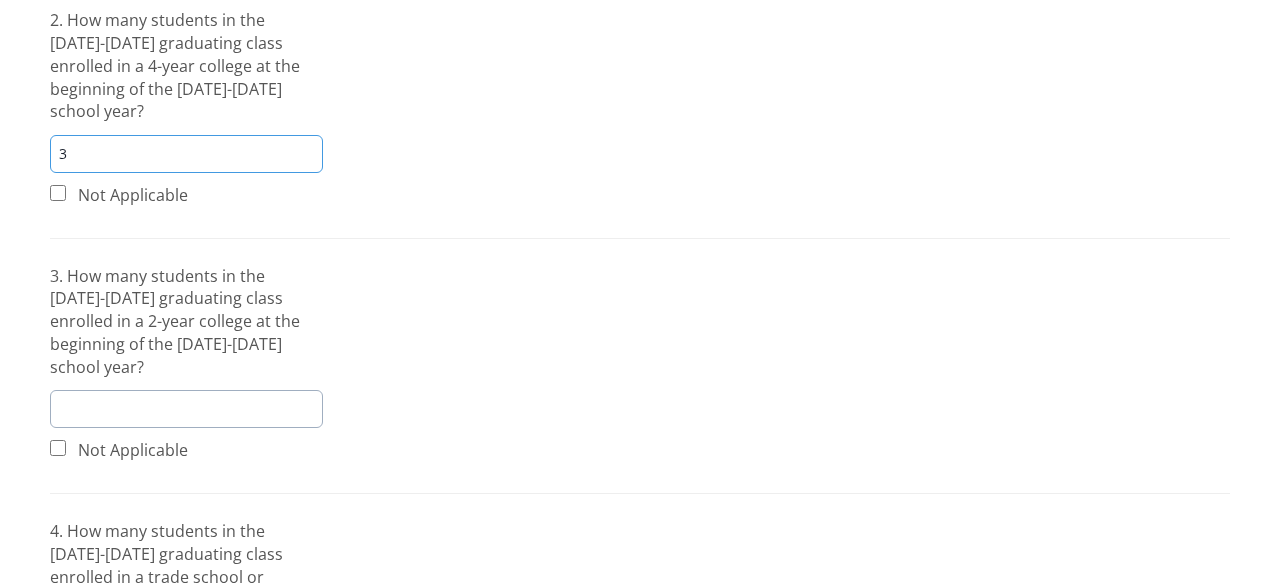 scroll, scrollTop: 940, scrollLeft: 0, axis: vertical 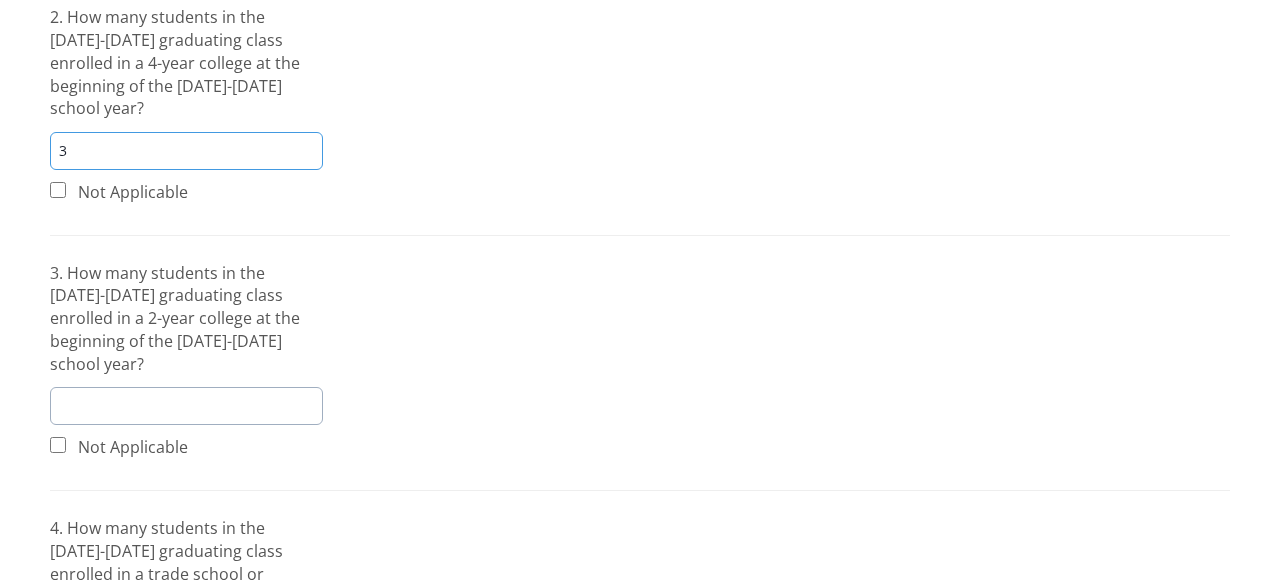 type on "3" 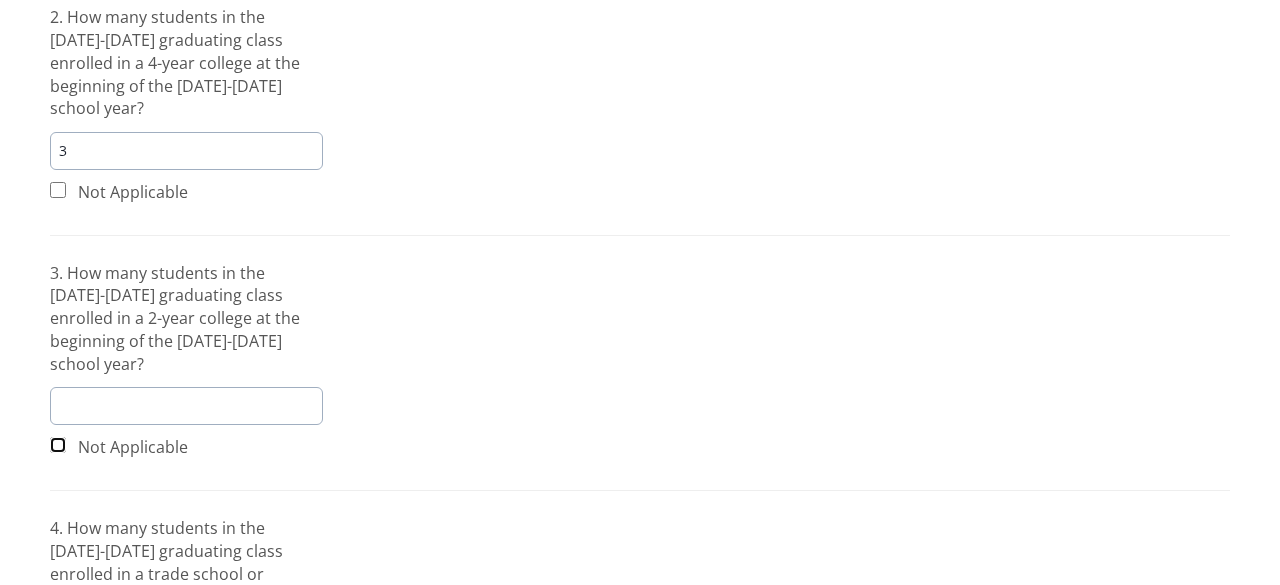 click at bounding box center [58, 445] 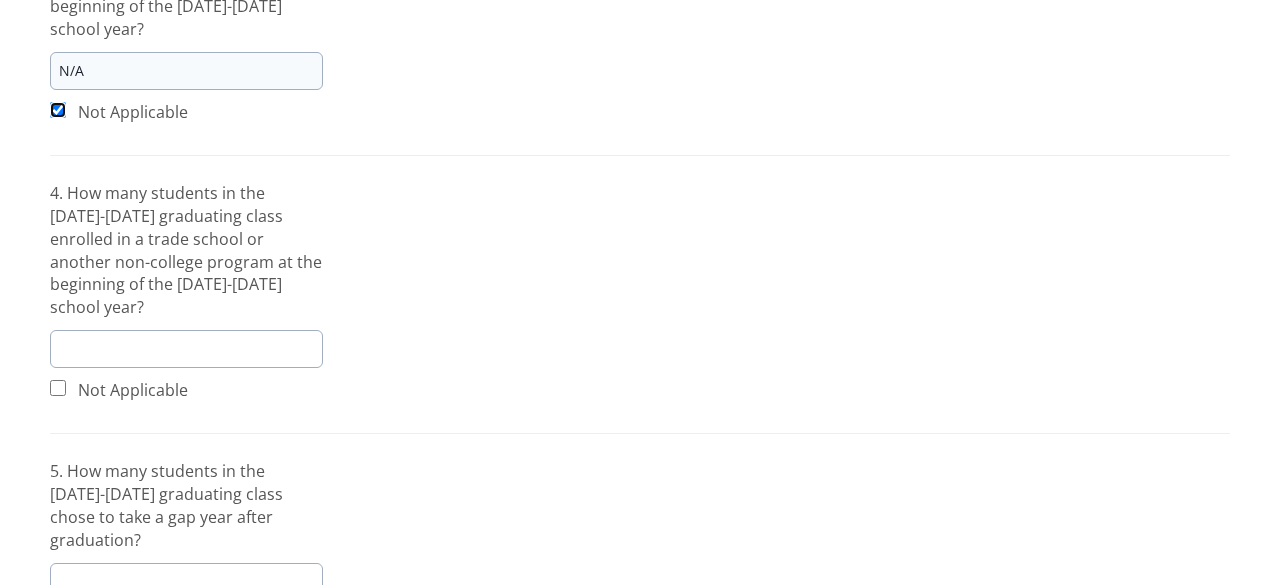 scroll, scrollTop: 1332, scrollLeft: 0, axis: vertical 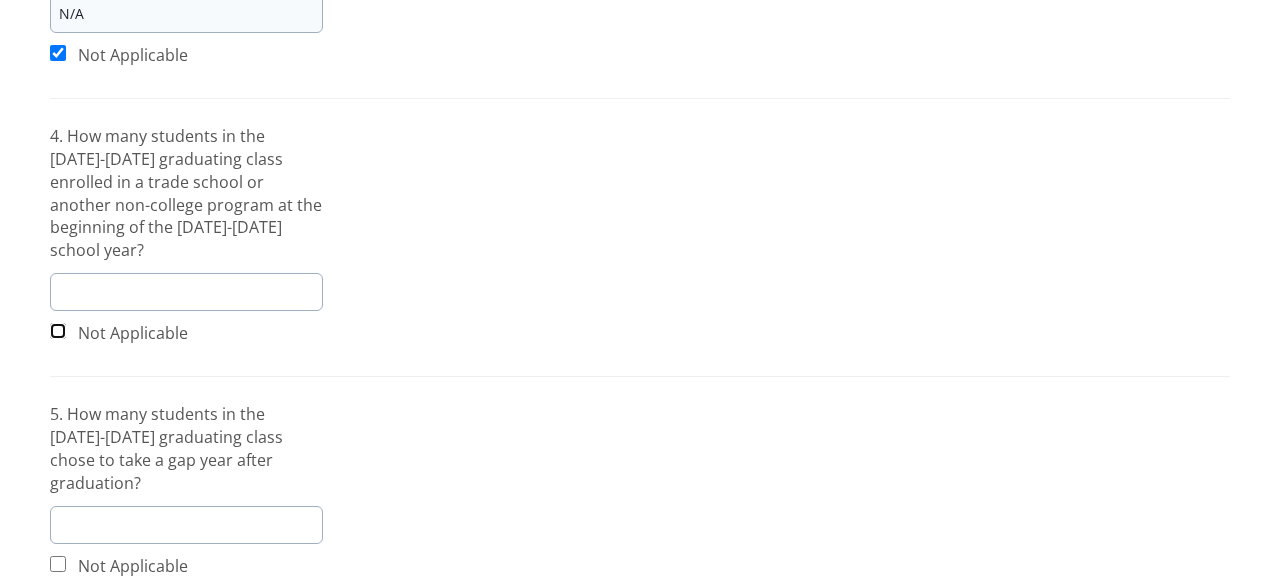 click at bounding box center (58, 331) 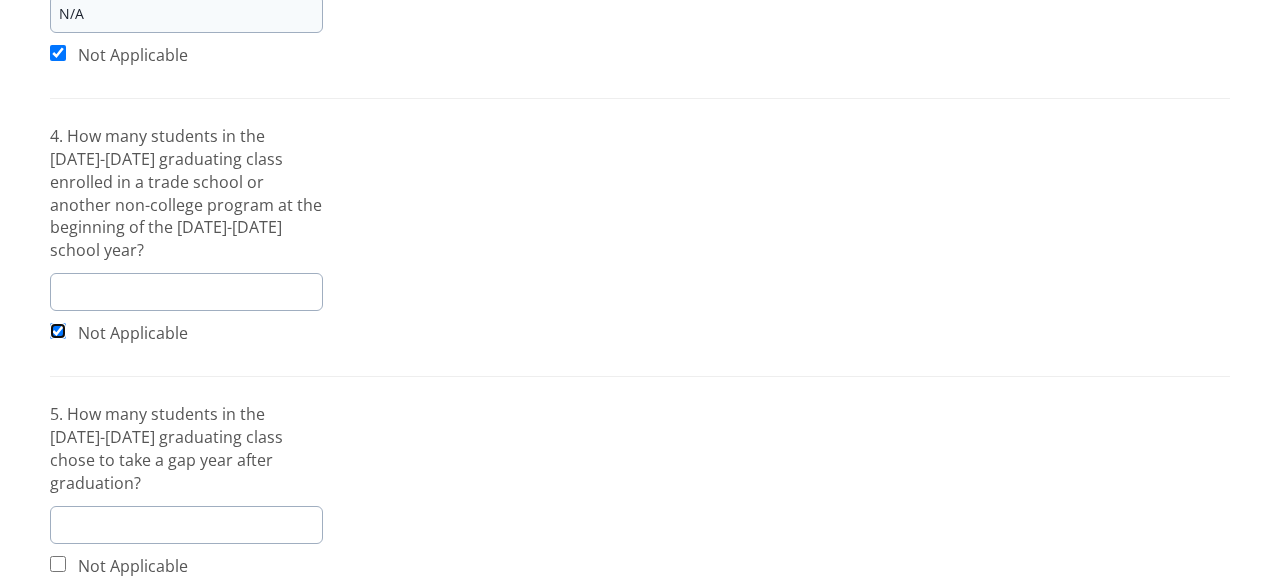 checkbox on "true" 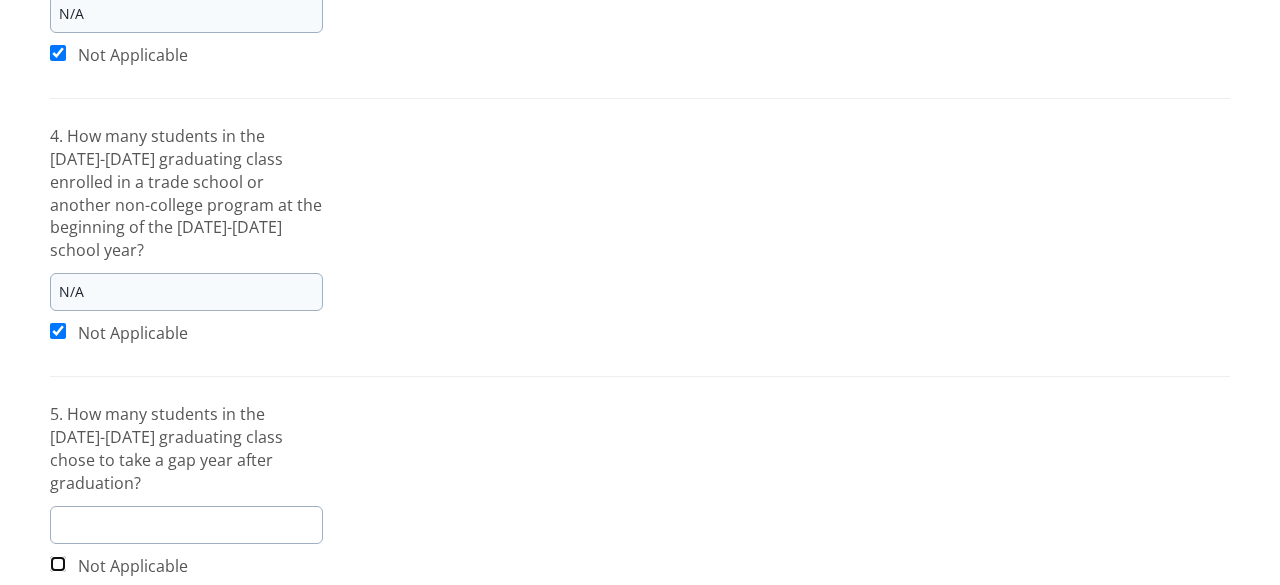 click at bounding box center (58, 564) 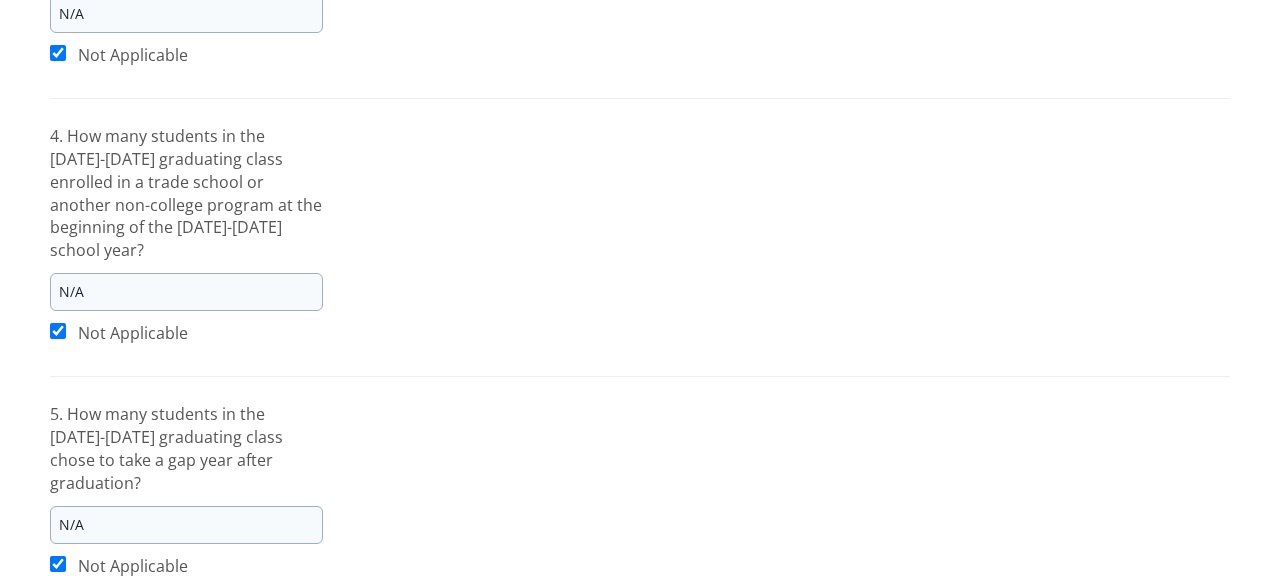 click on "N/A" at bounding box center [186, 525] 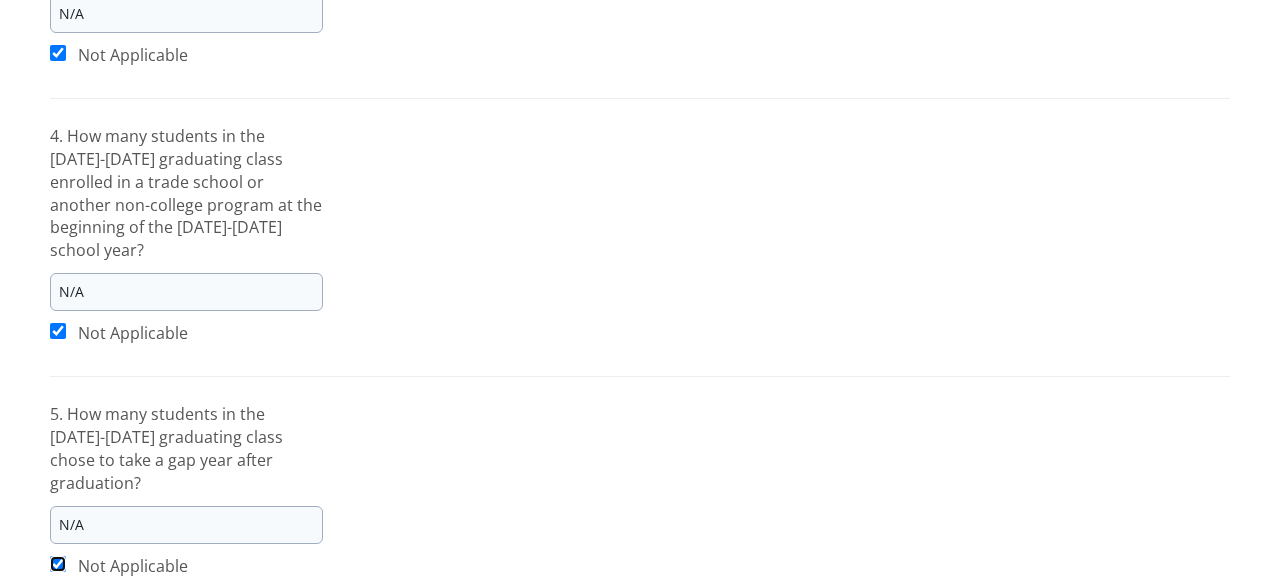 click at bounding box center [58, 564] 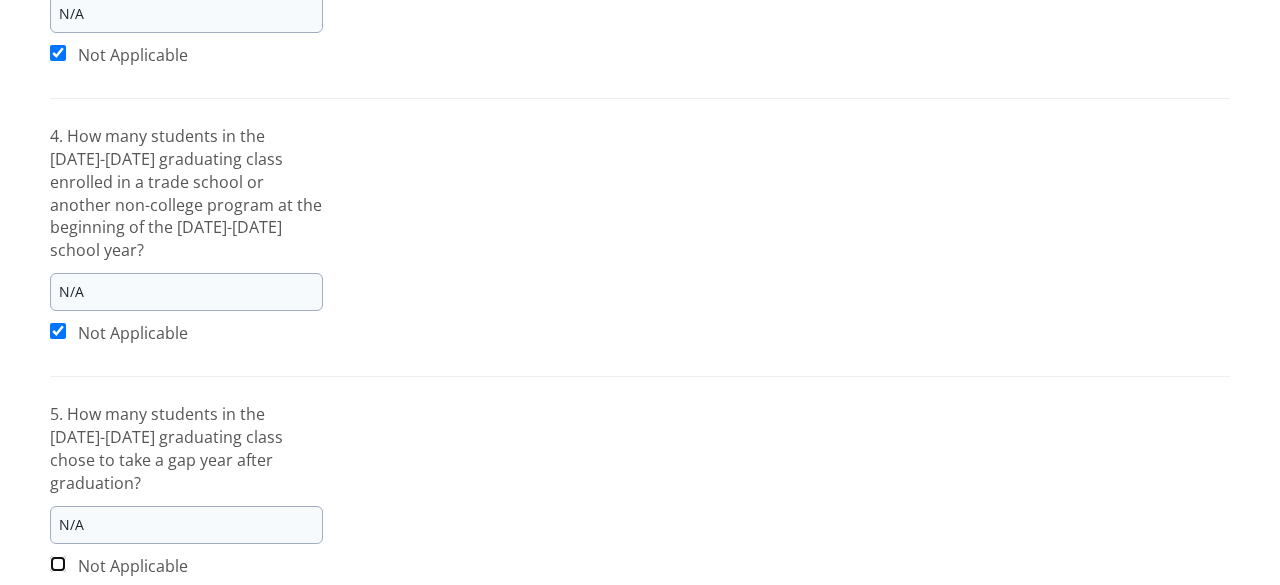 checkbox on "false" 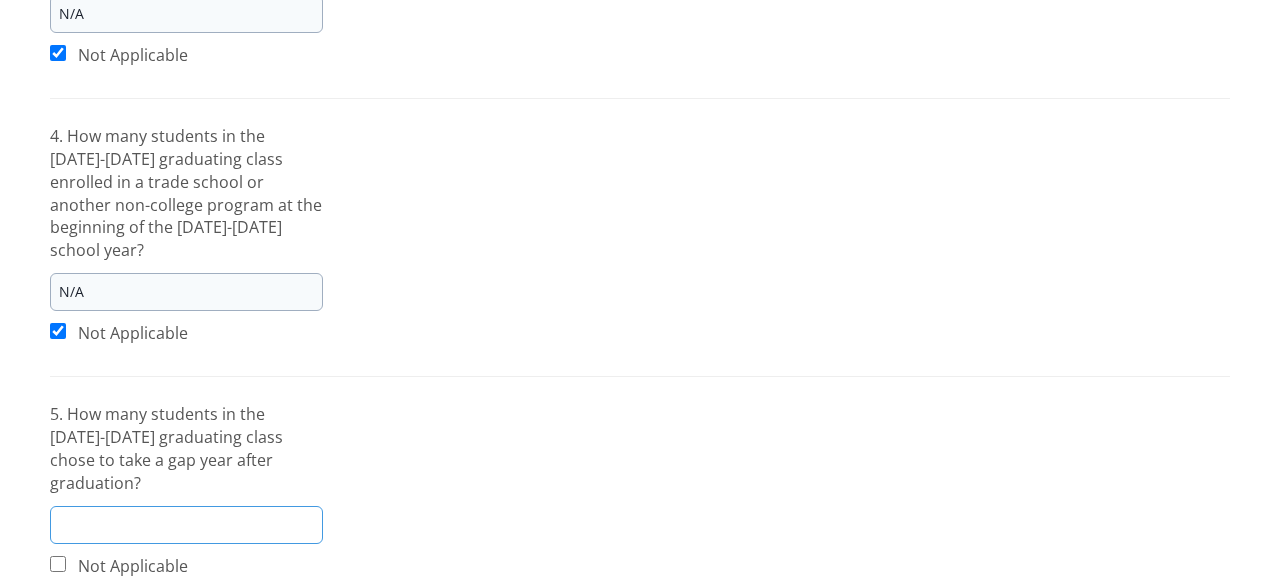 click at bounding box center [186, 525] 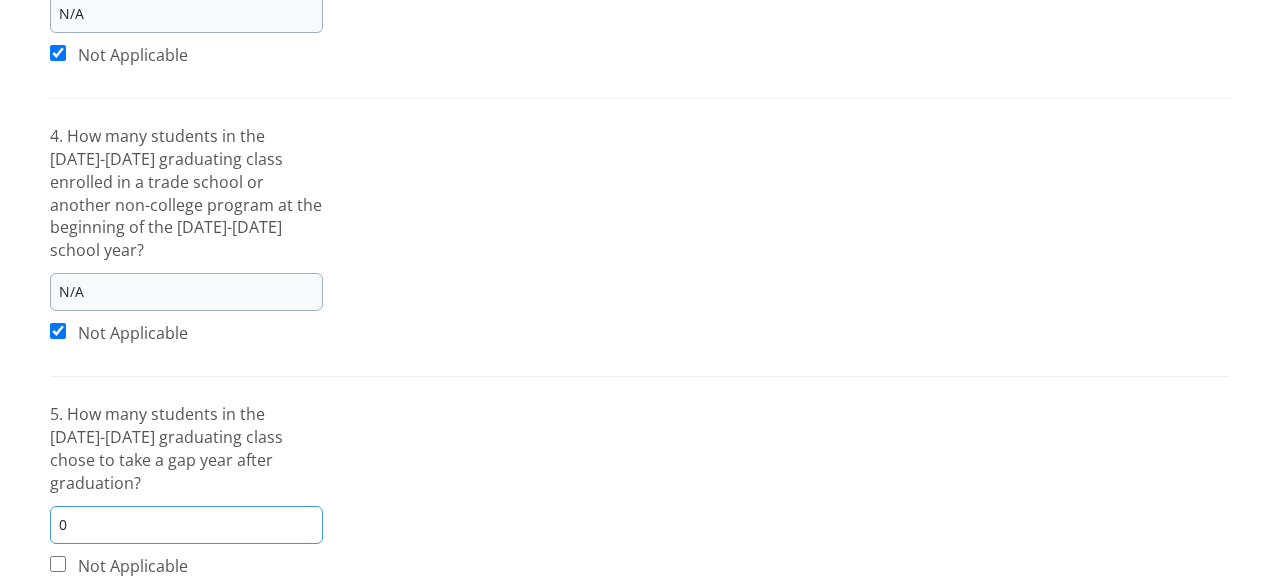 type on "0" 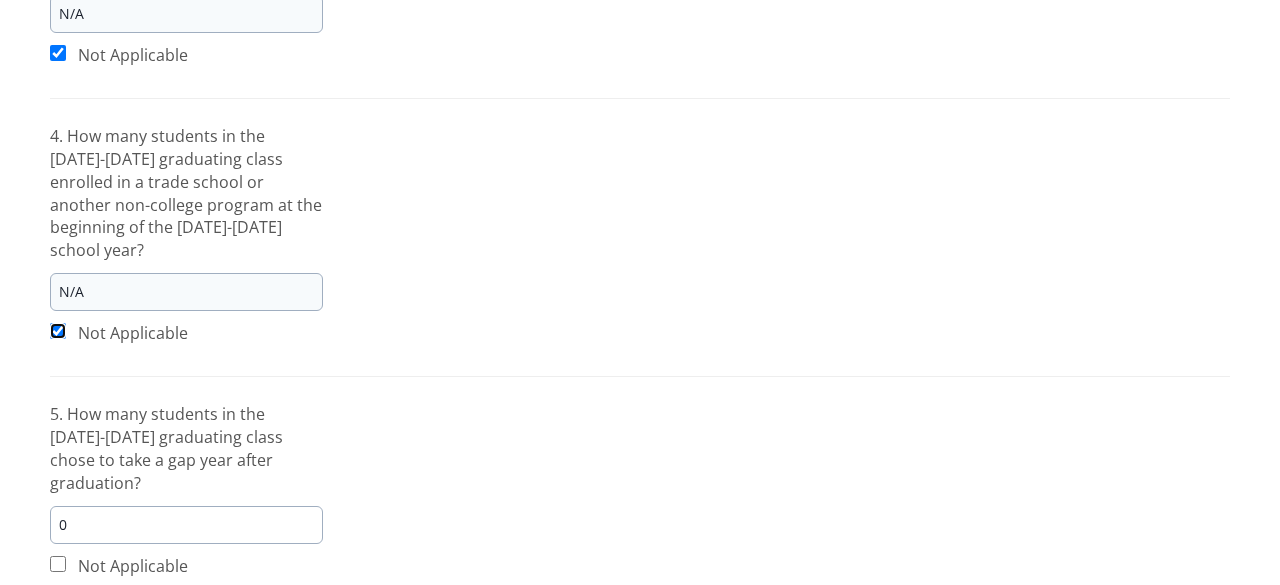 click at bounding box center [58, 331] 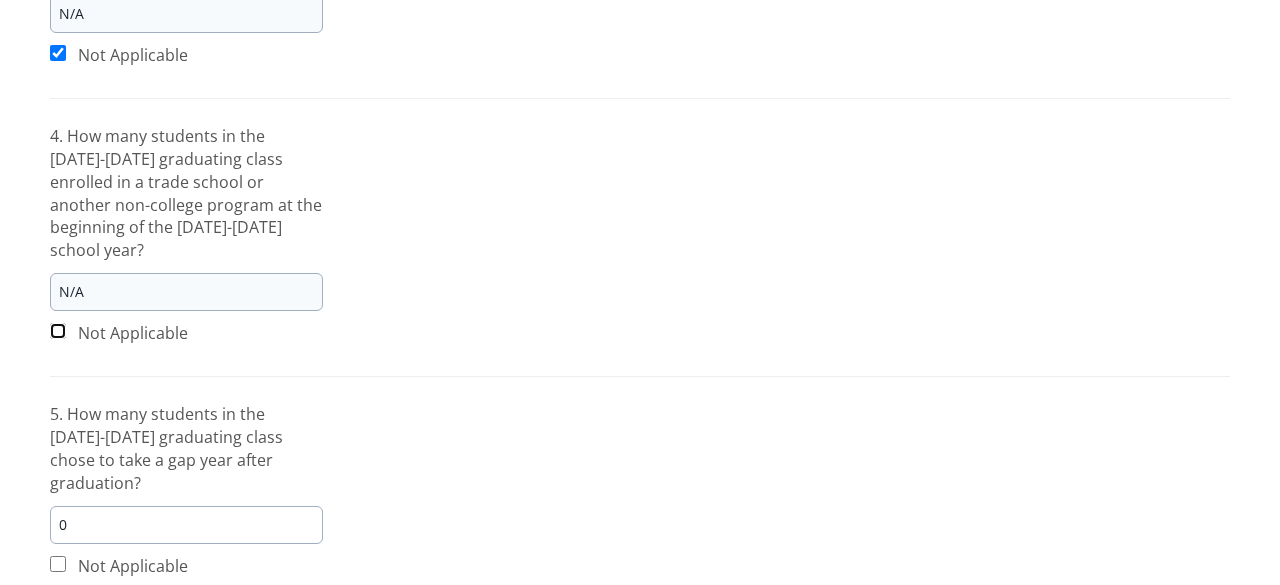 checkbox on "false" 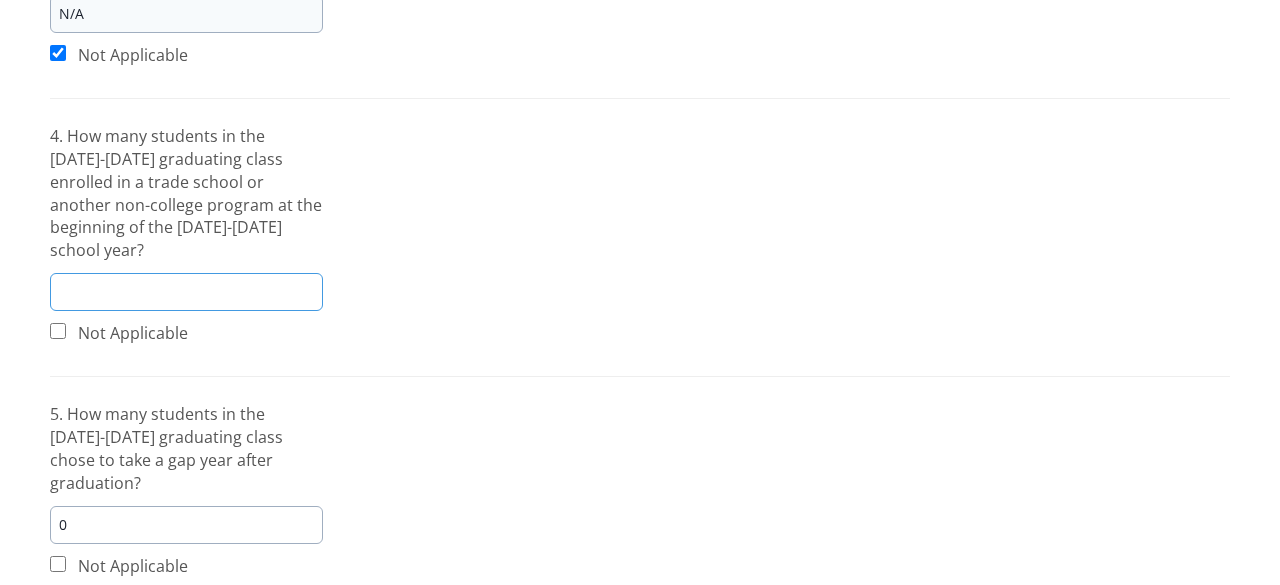 click at bounding box center (186, 292) 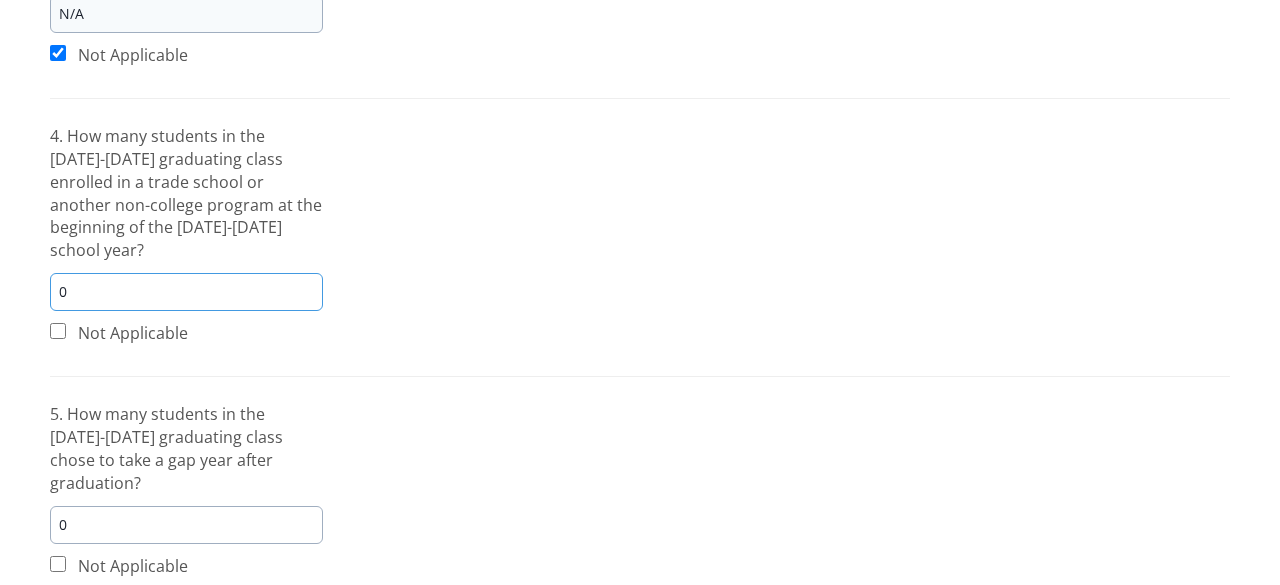 scroll, scrollTop: 833, scrollLeft: 0, axis: vertical 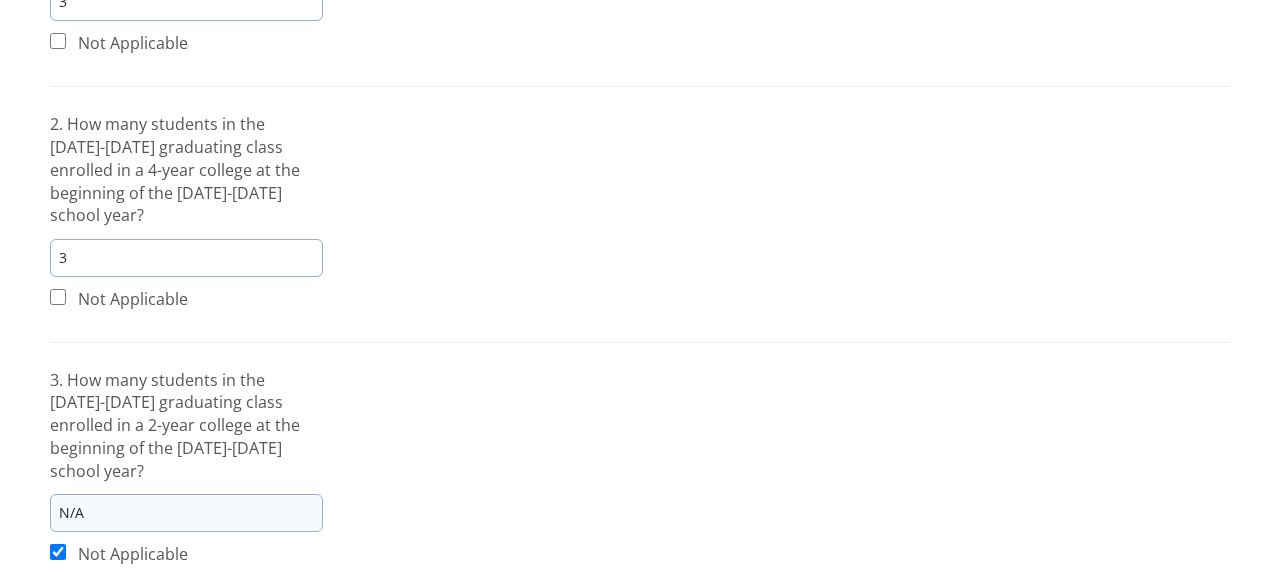 type on "0" 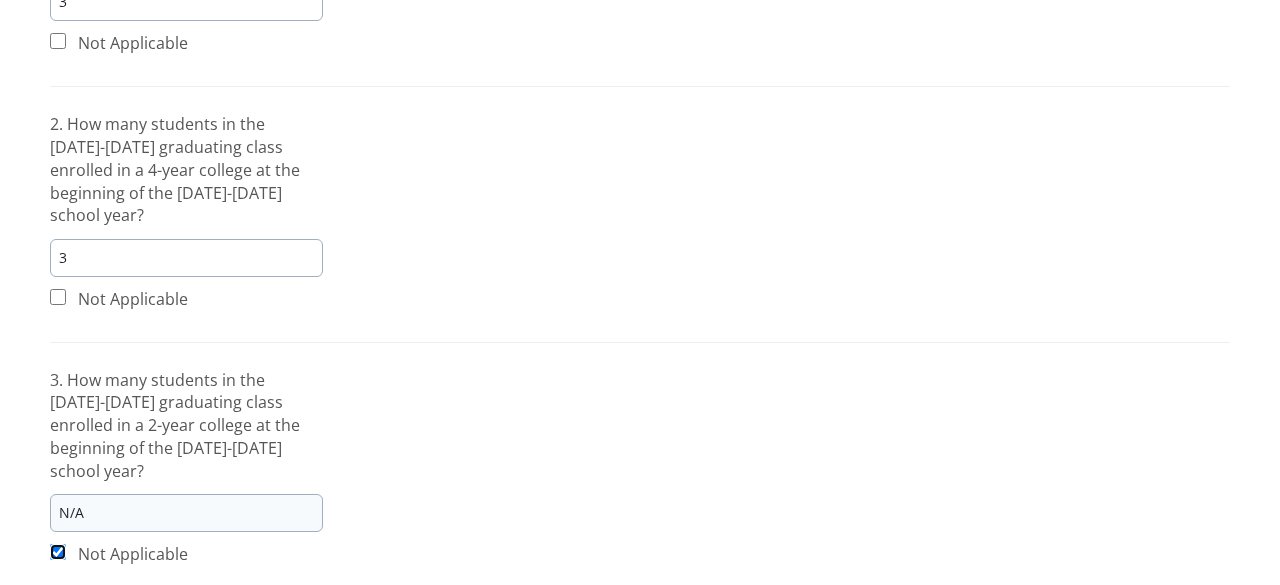 click at bounding box center [58, 552] 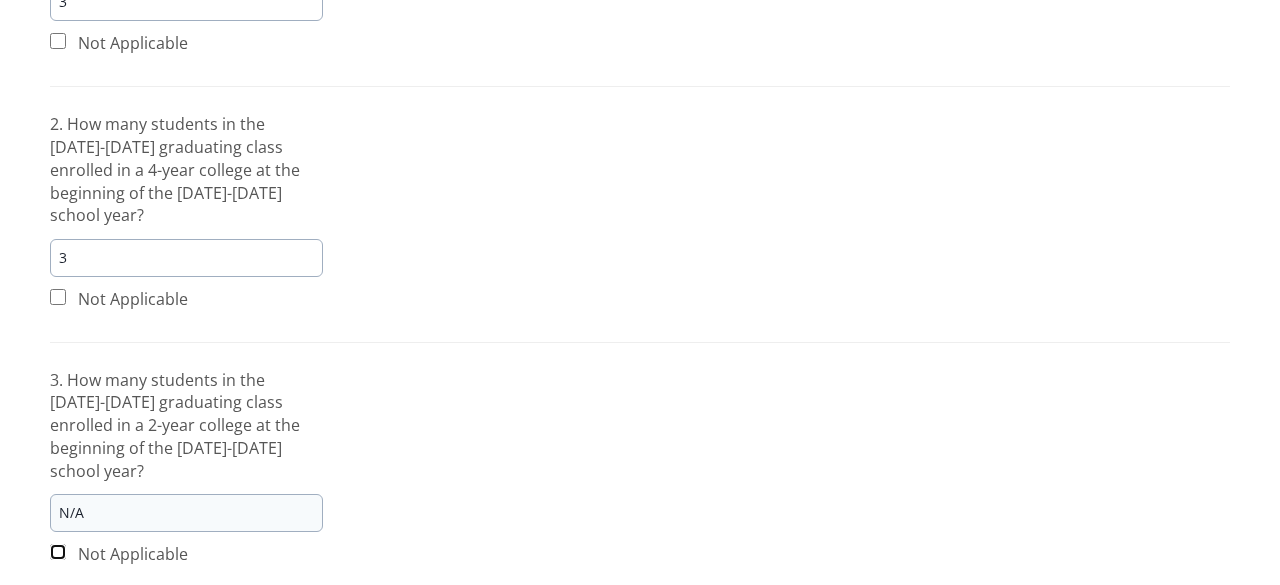 checkbox on "false" 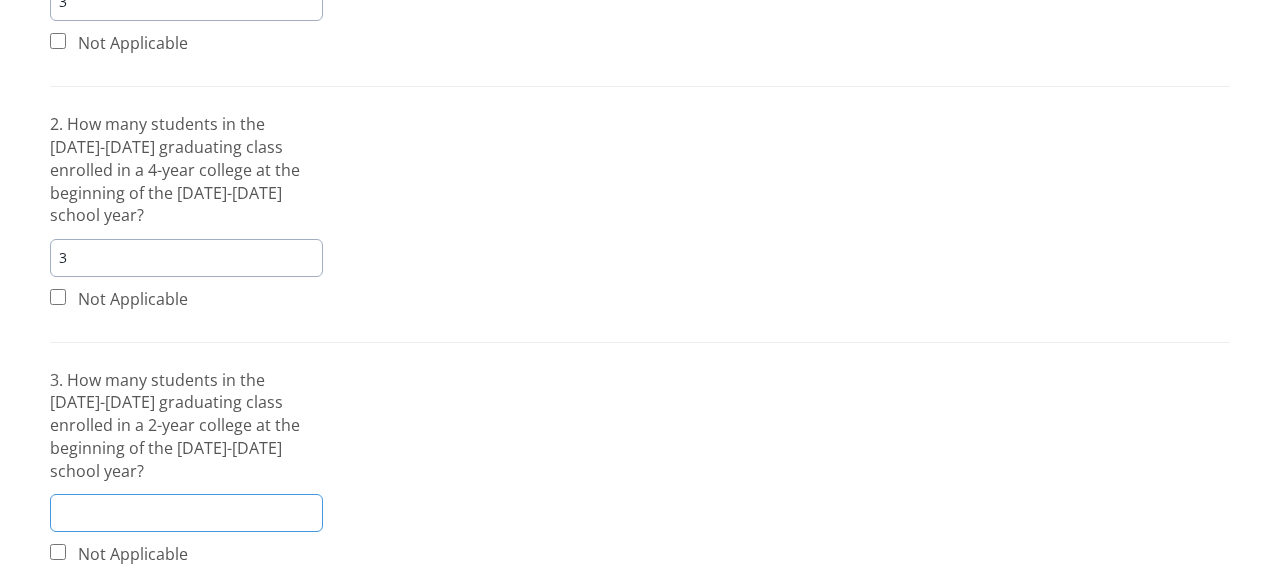 click at bounding box center (186, 513) 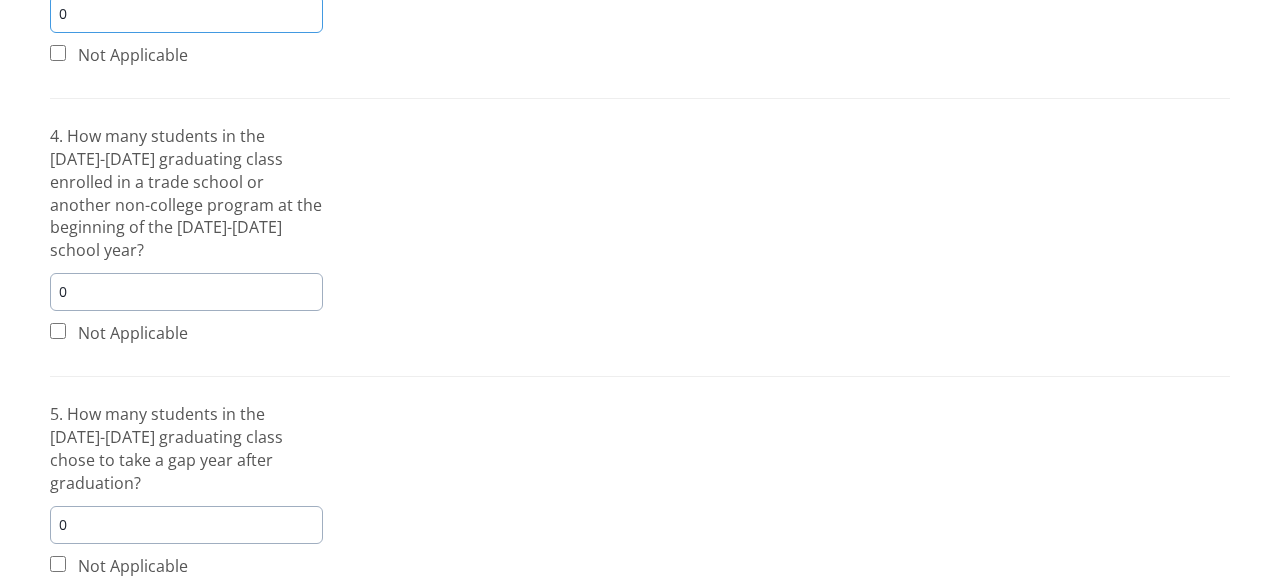 scroll, scrollTop: 1830, scrollLeft: 0, axis: vertical 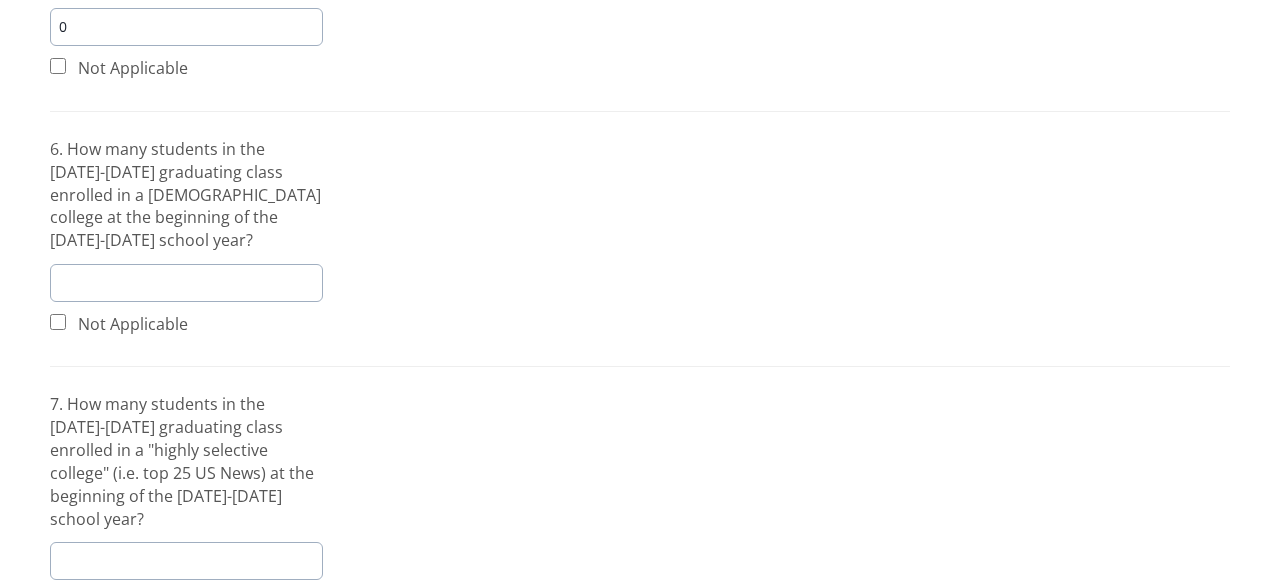 type on "0" 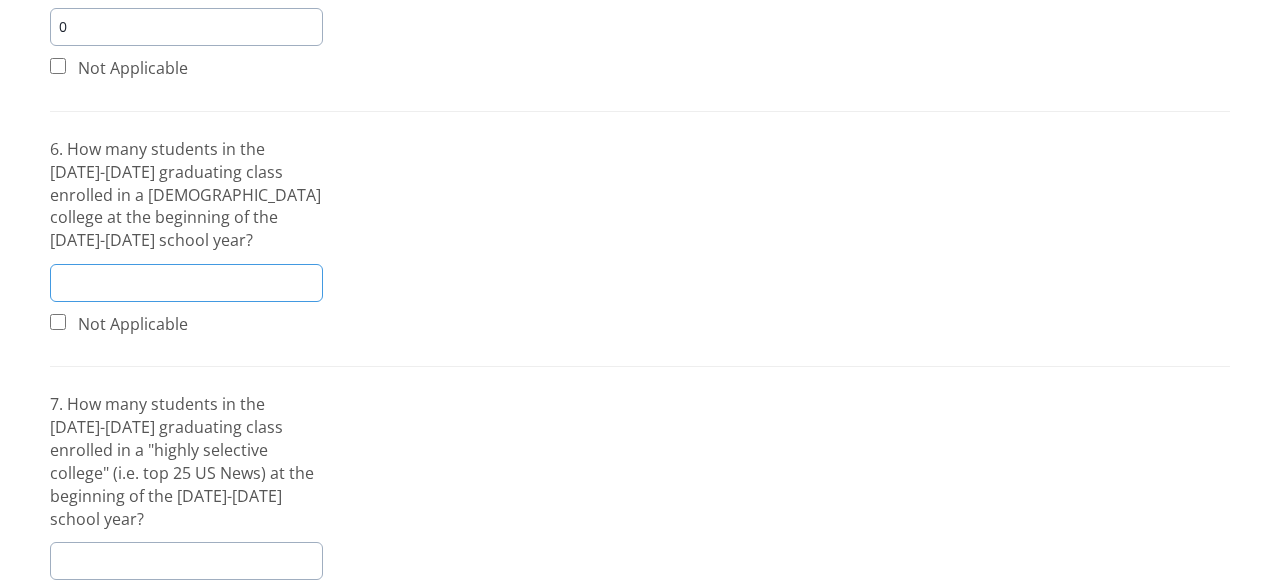 click at bounding box center (186, 283) 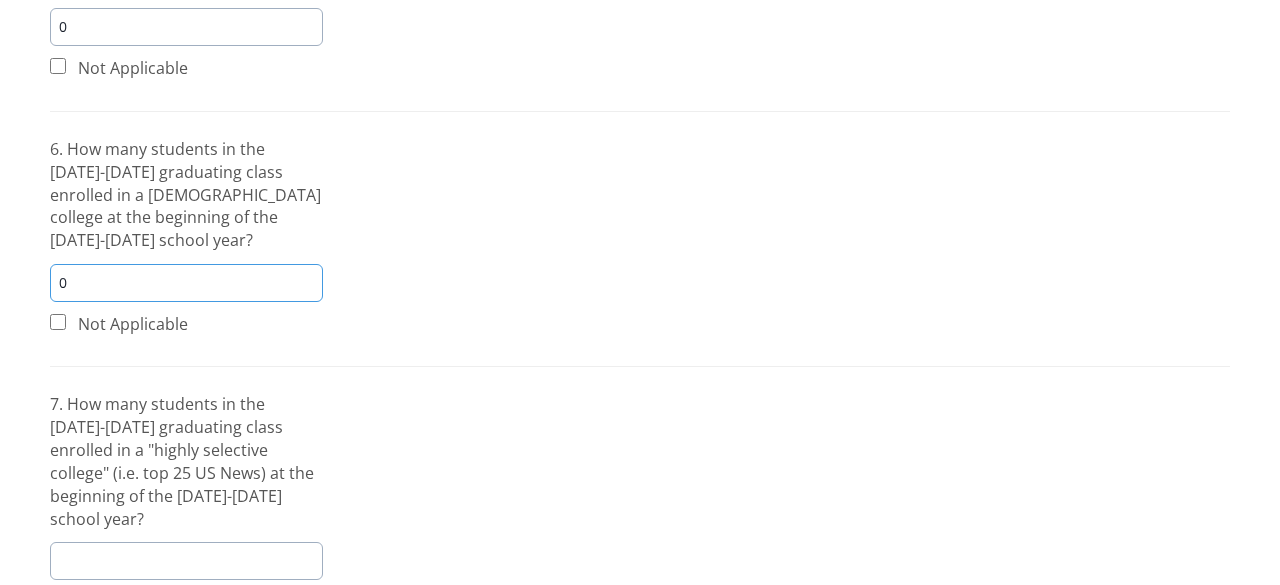 type 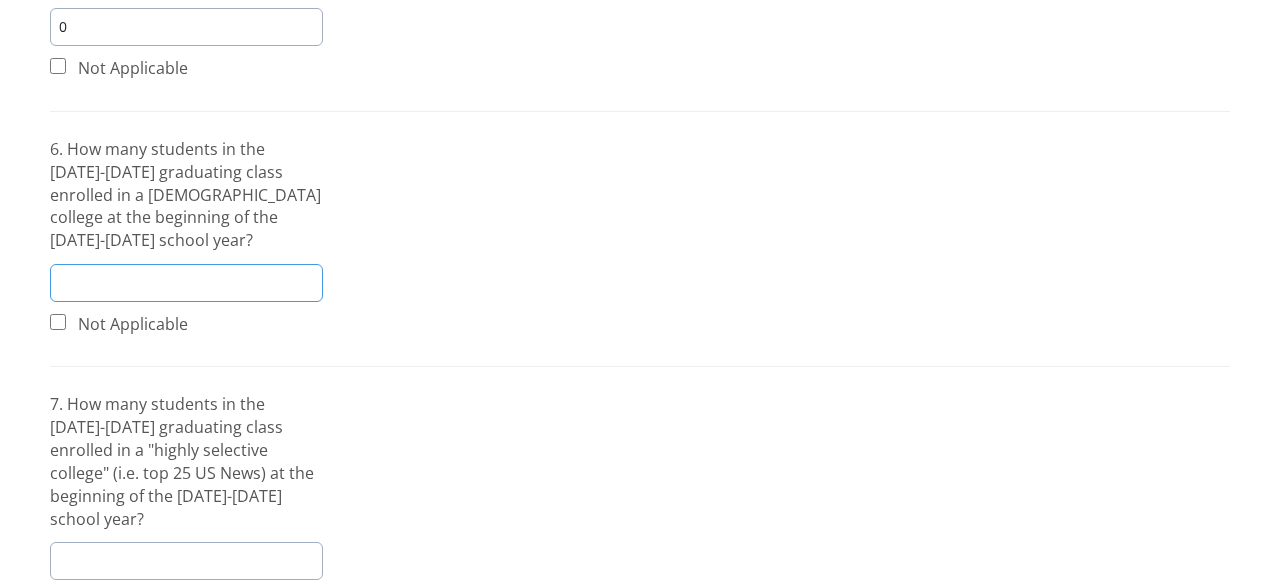 scroll, scrollTop: 1332, scrollLeft: 0, axis: vertical 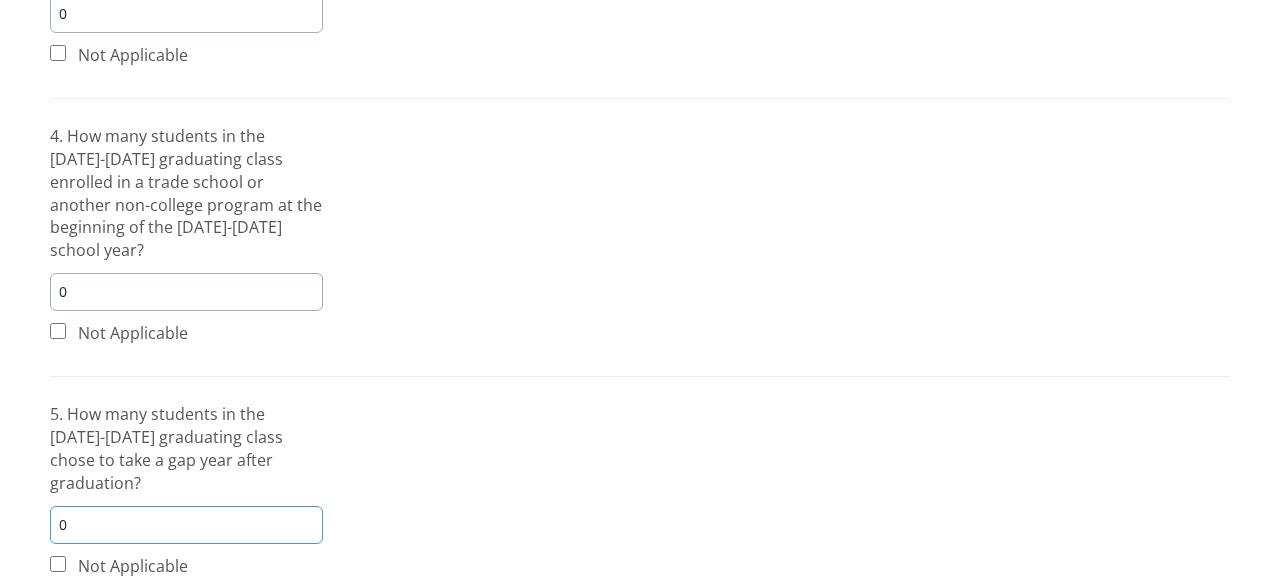 click on "0" at bounding box center (186, 525) 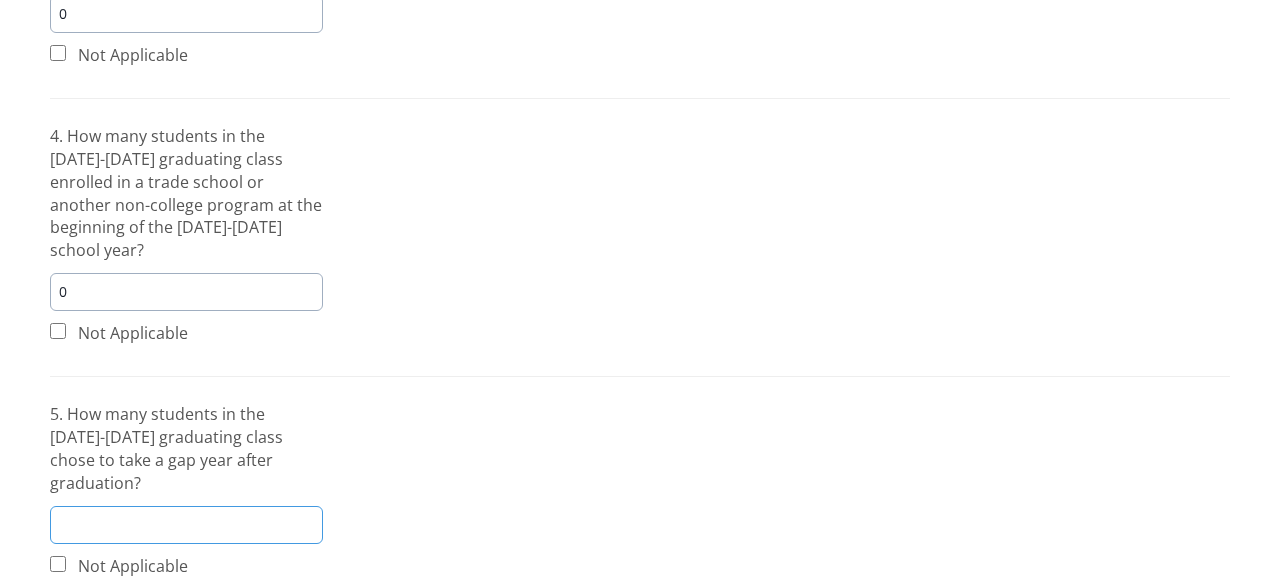 type 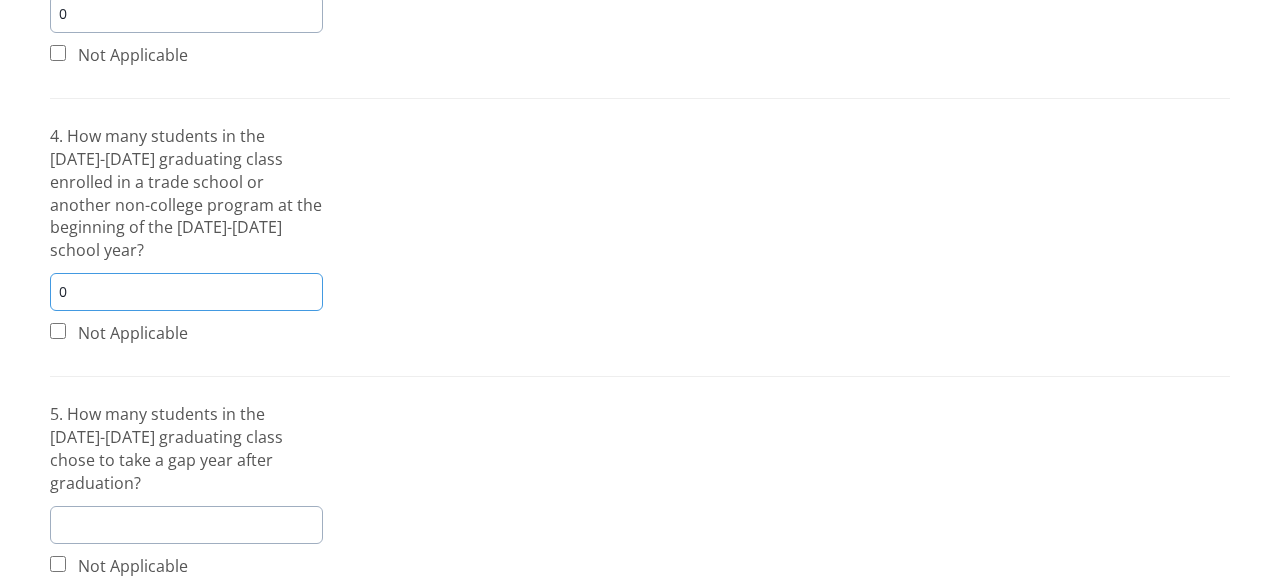 click on "0" at bounding box center (186, 292) 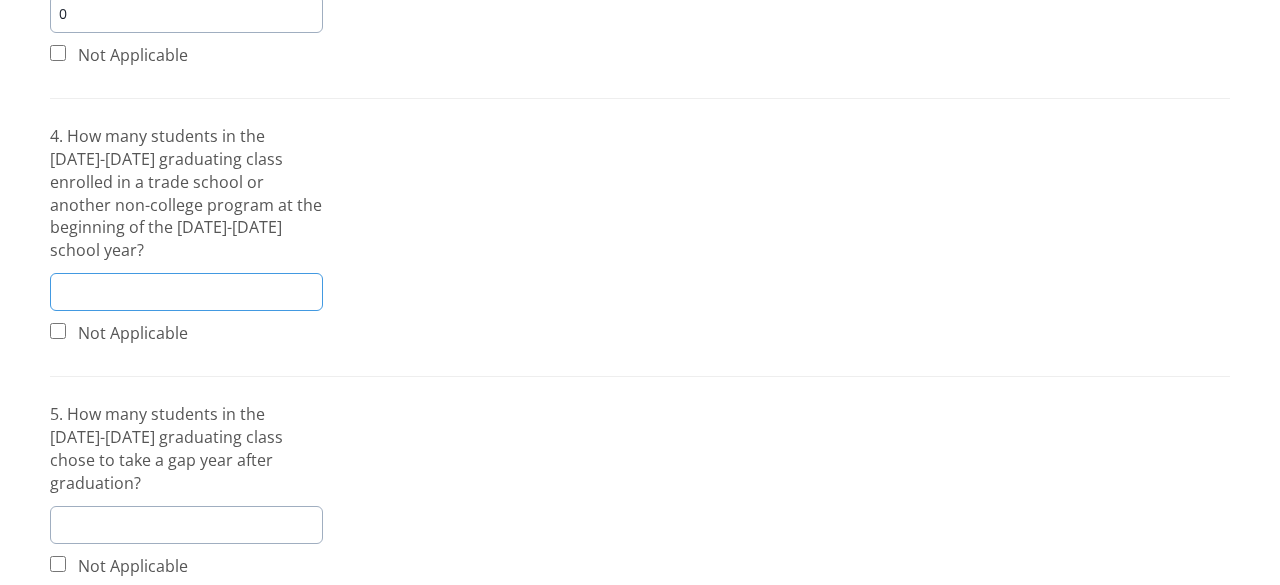 scroll, scrollTop: 833, scrollLeft: 0, axis: vertical 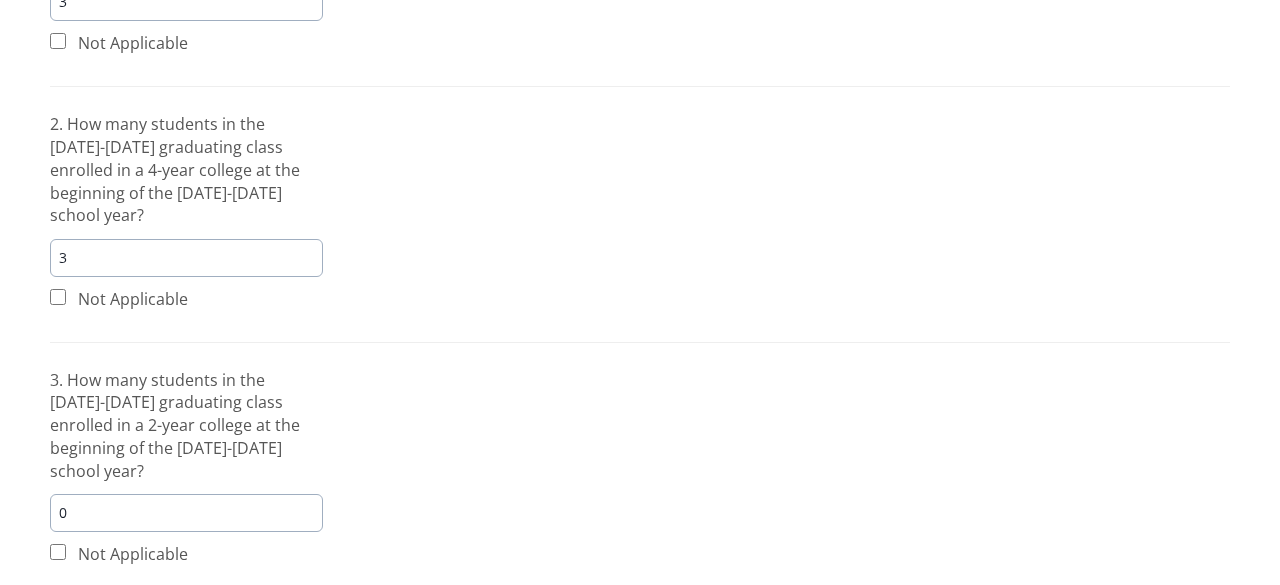 type 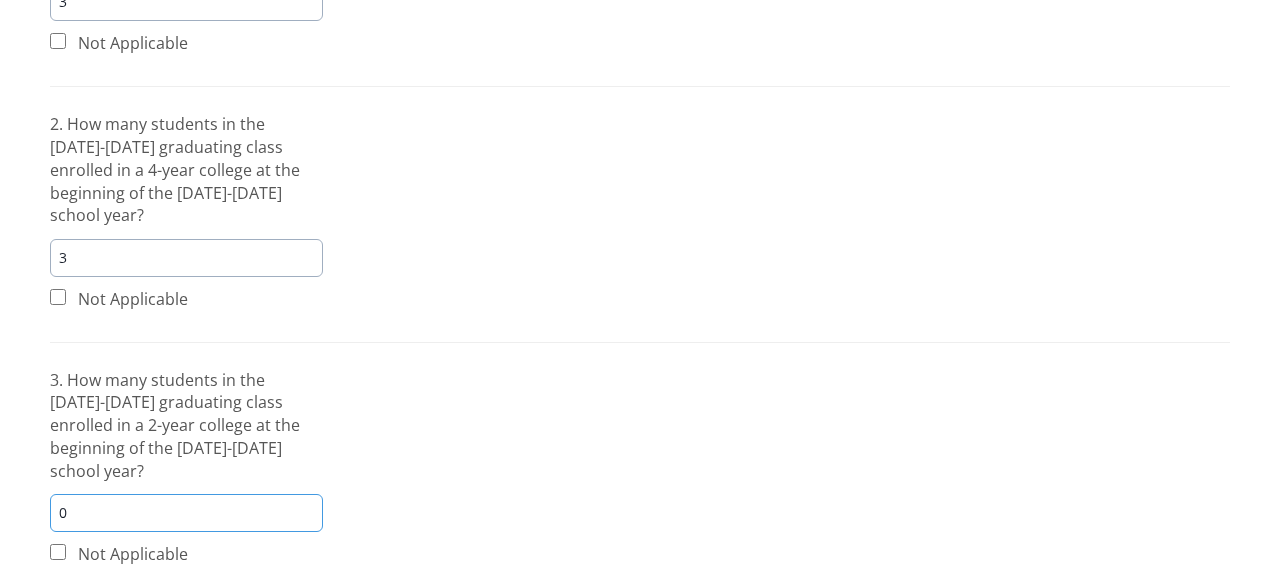 click on "0" at bounding box center [186, 513] 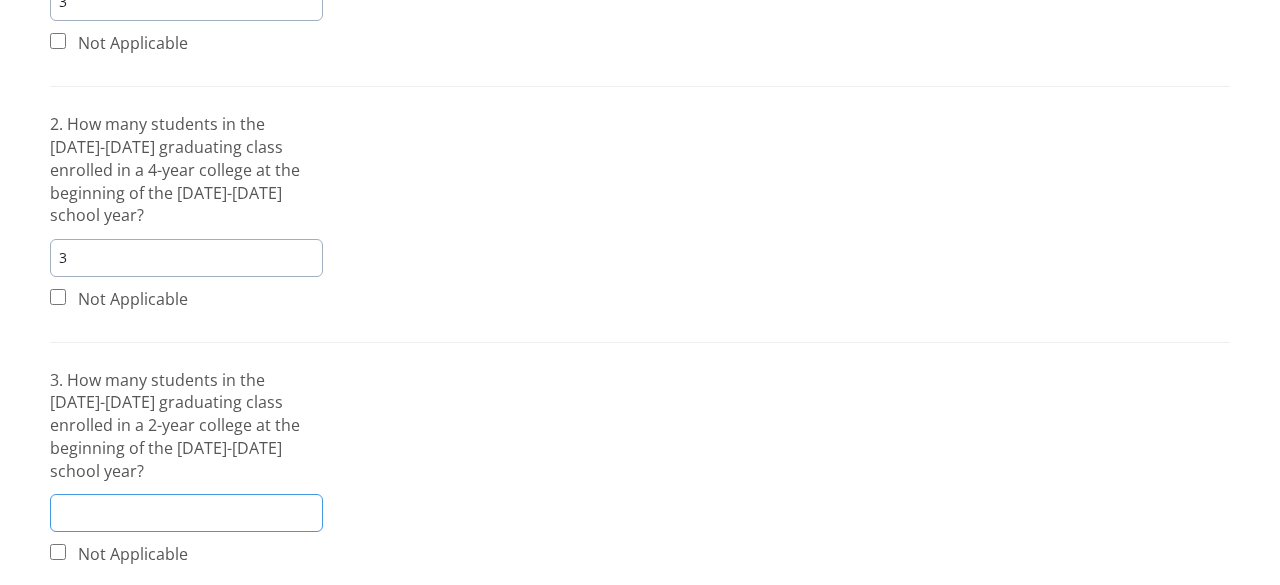type 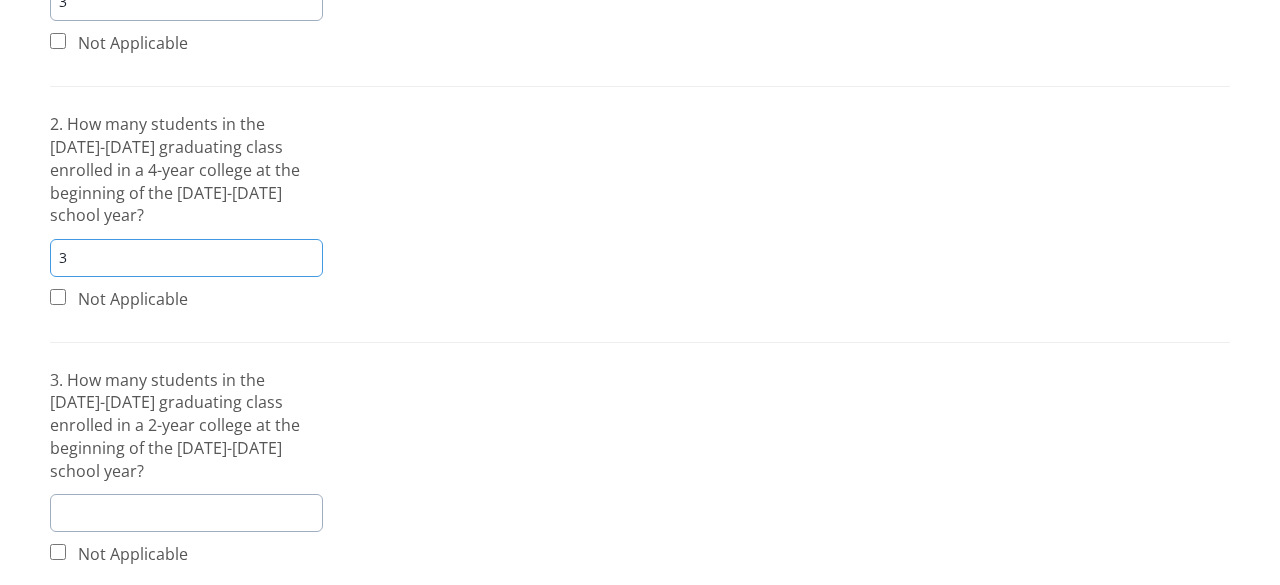 click on "3" at bounding box center [186, 258] 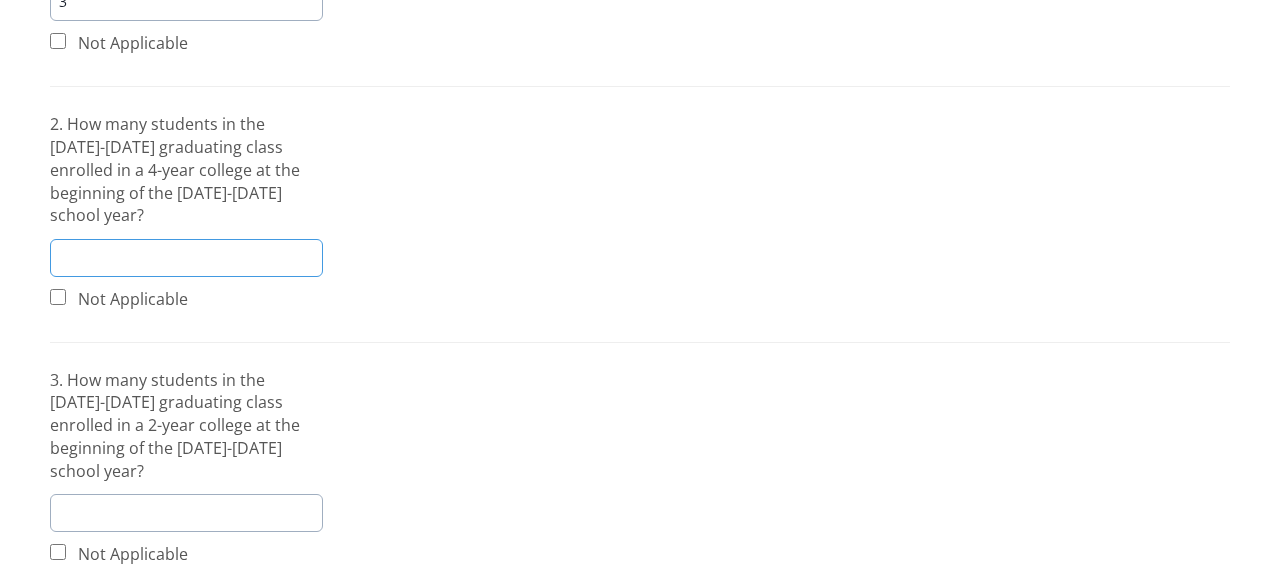 type 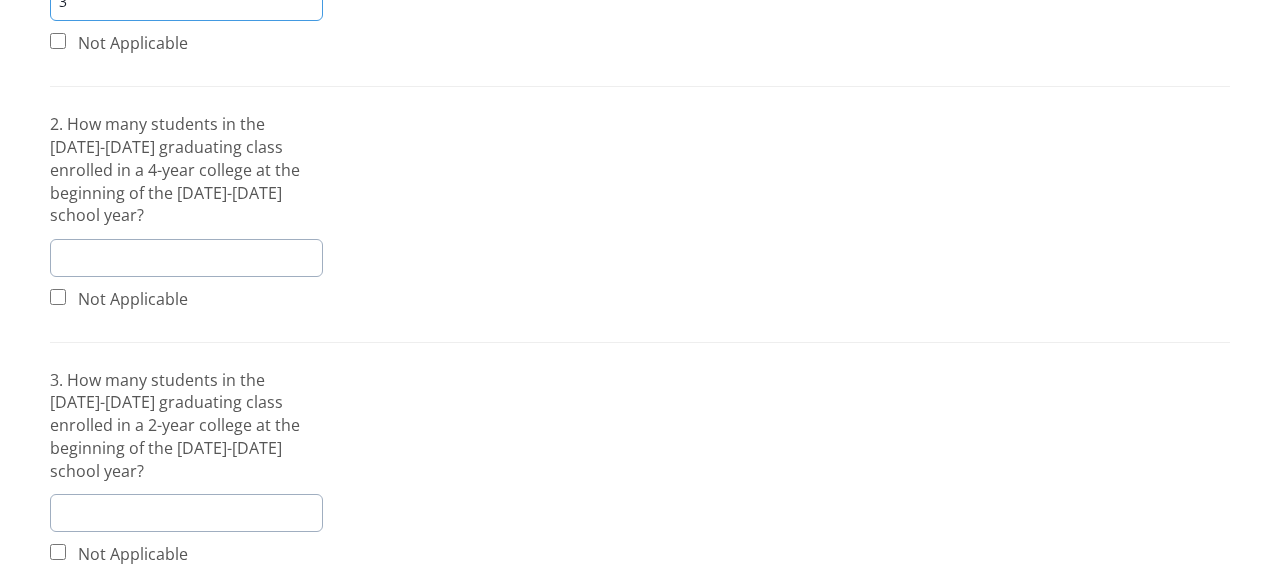 click on "3" at bounding box center (186, 2) 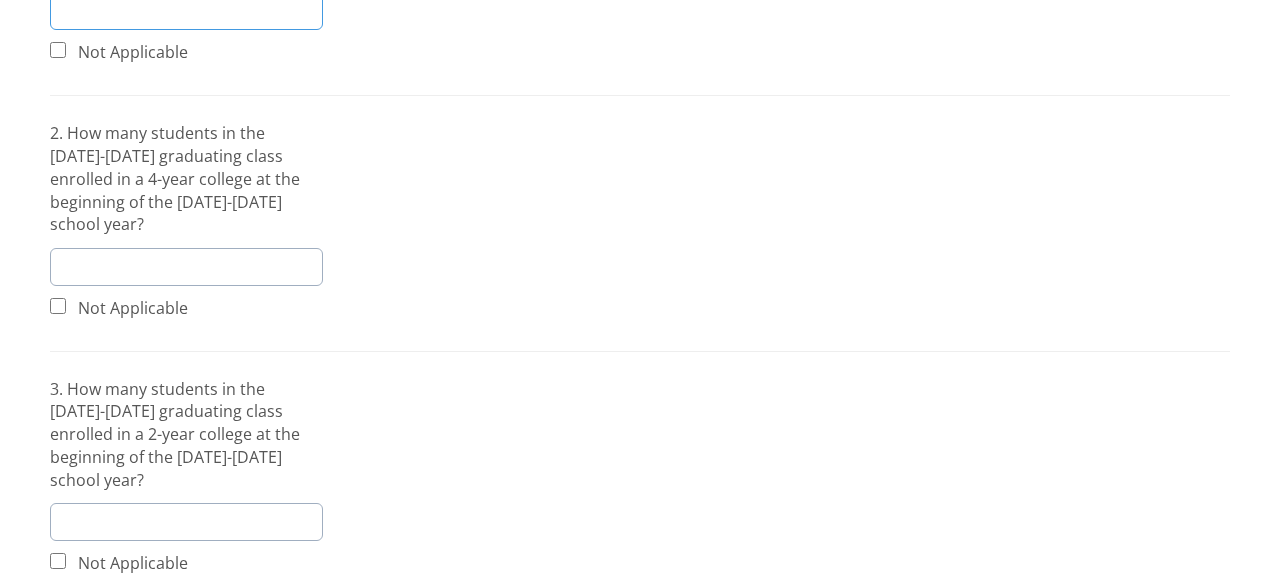 scroll, scrollTop: 325, scrollLeft: 0, axis: vertical 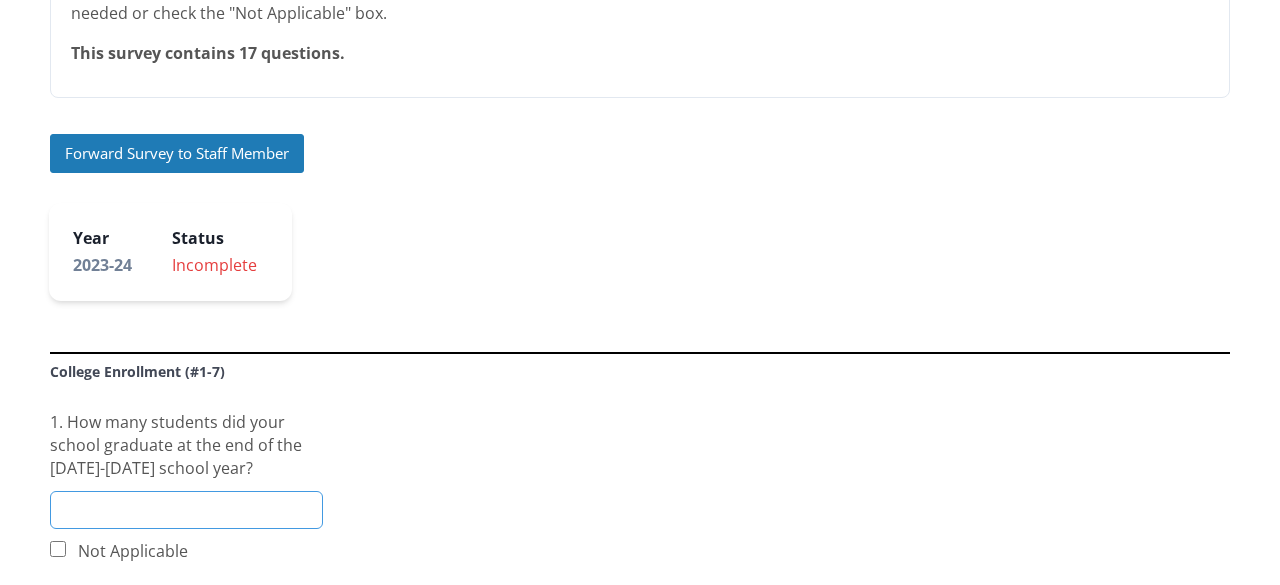 type 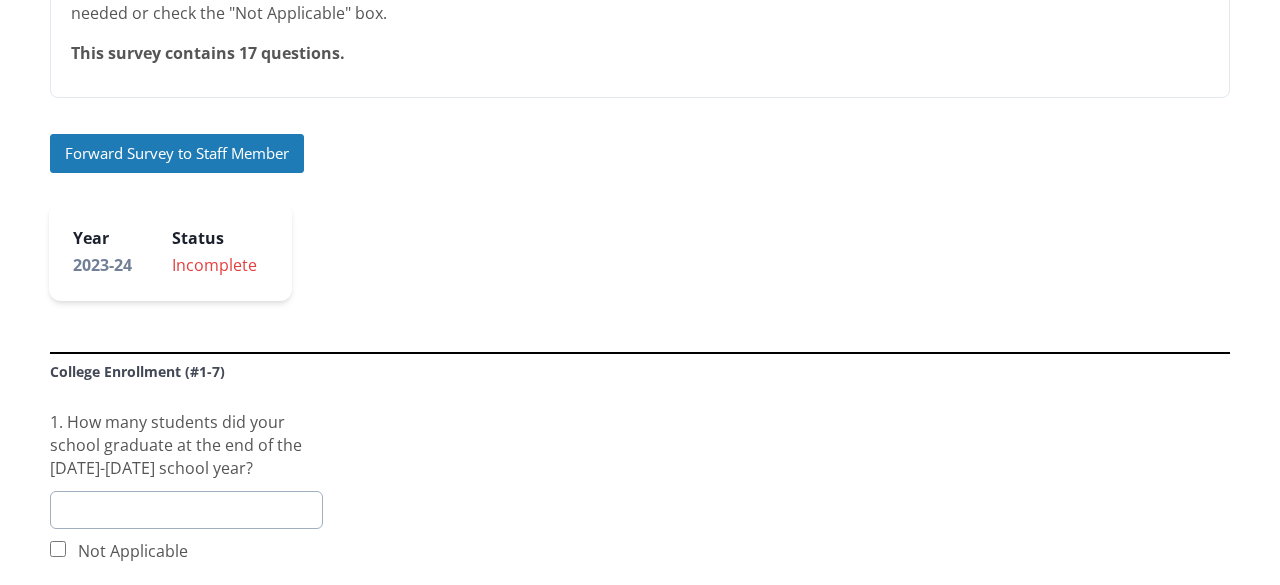 click on "Forward Survey to Staff Member" at bounding box center (177, 153) 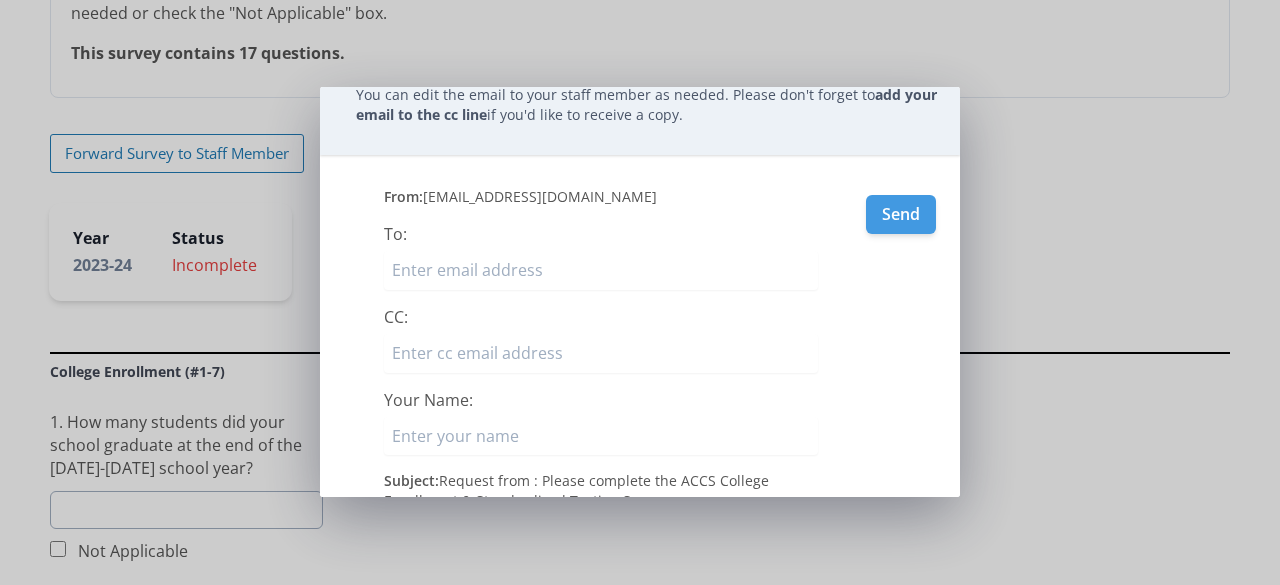 scroll, scrollTop: 0, scrollLeft: 0, axis: both 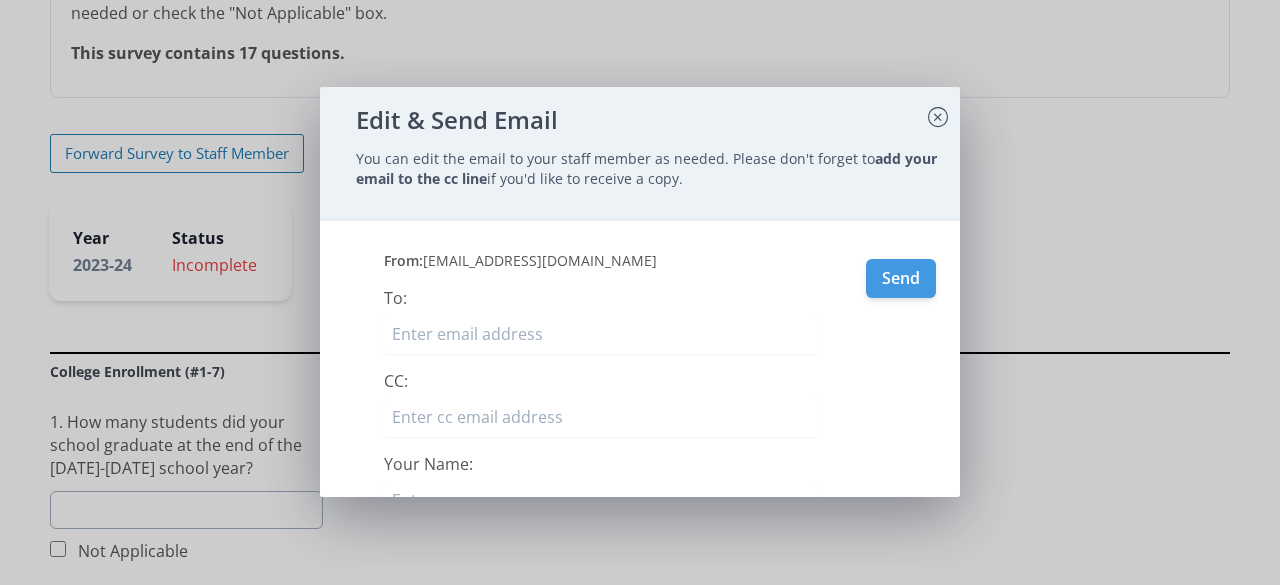 click on "To:" at bounding box center (601, 334) 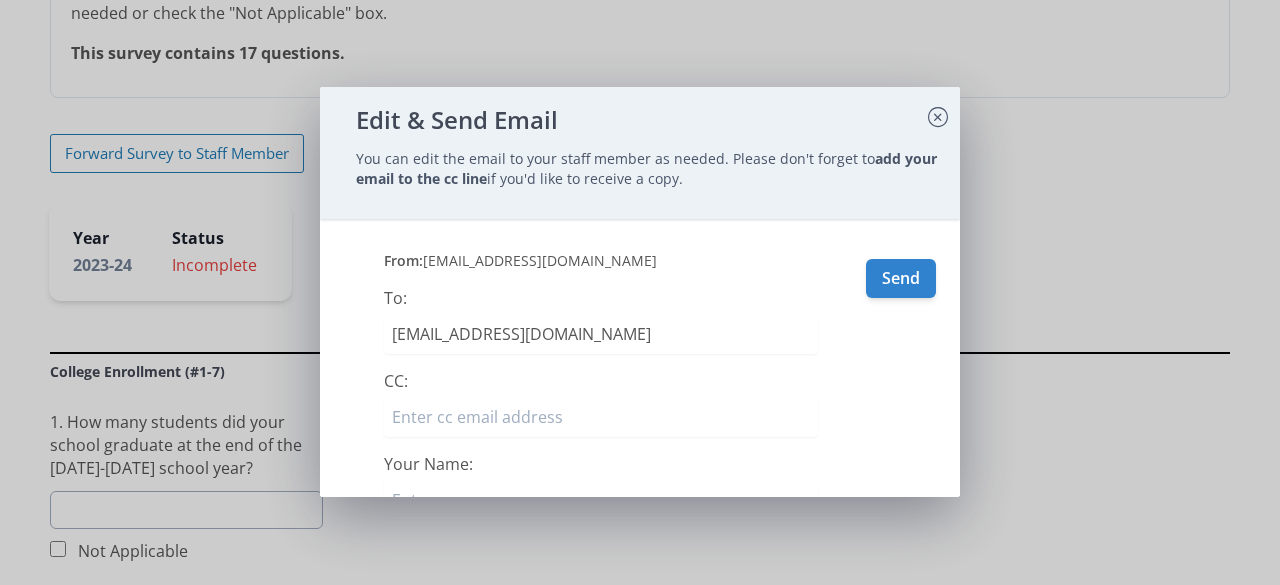 type on "[EMAIL_ADDRESS][DOMAIN_NAME]" 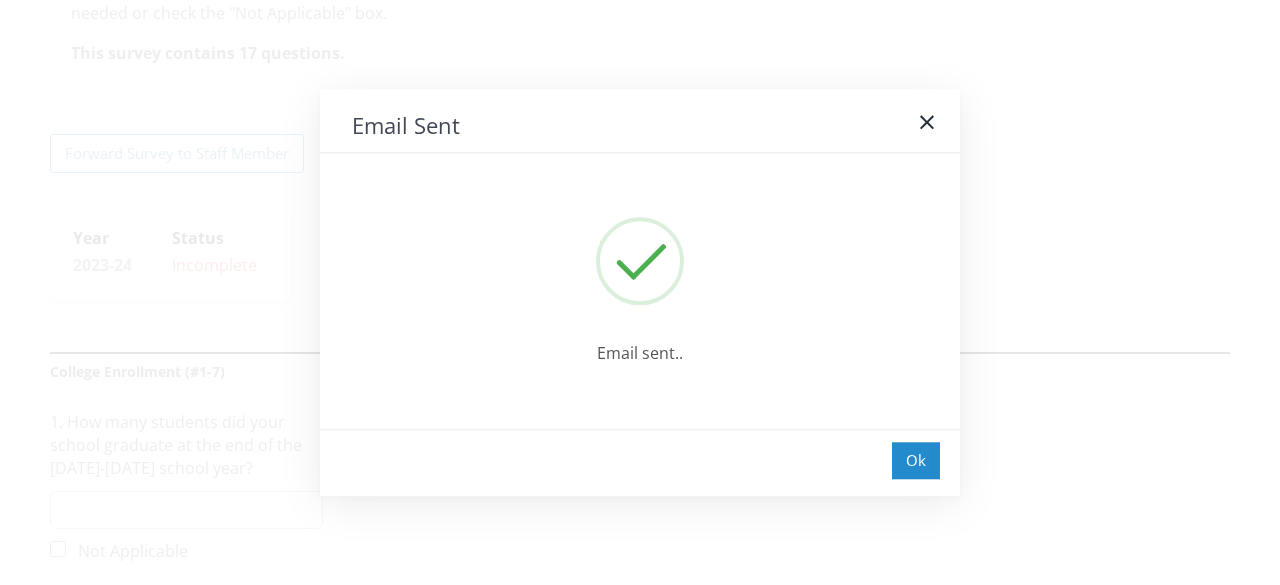 click on "Ok" at bounding box center [916, 460] 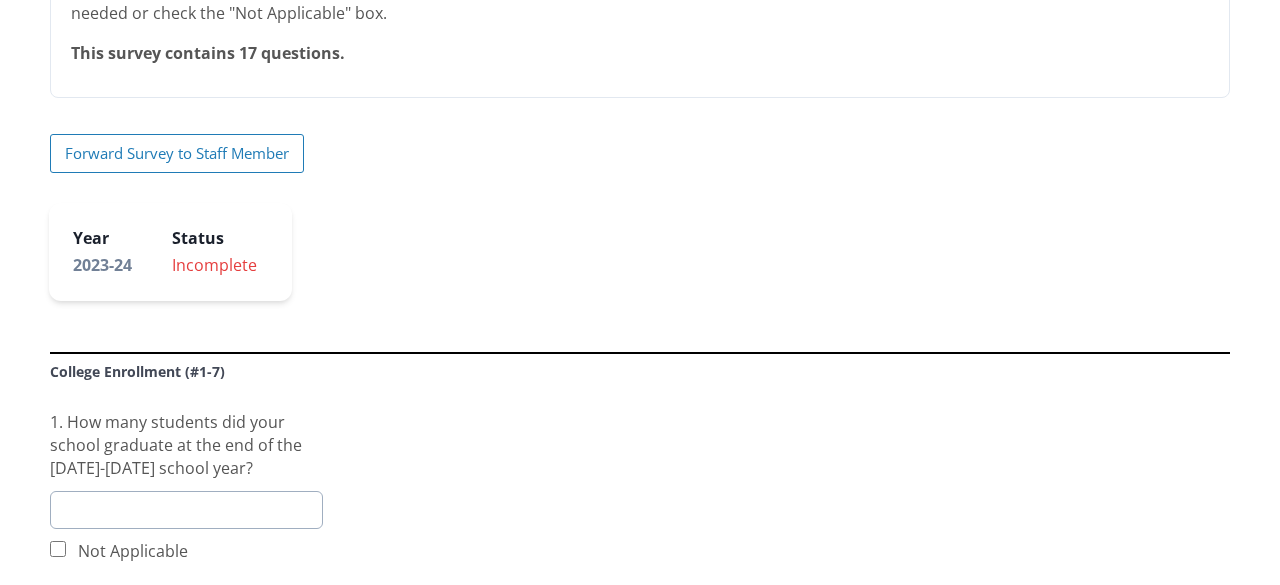 scroll, scrollTop: 0, scrollLeft: 0, axis: both 